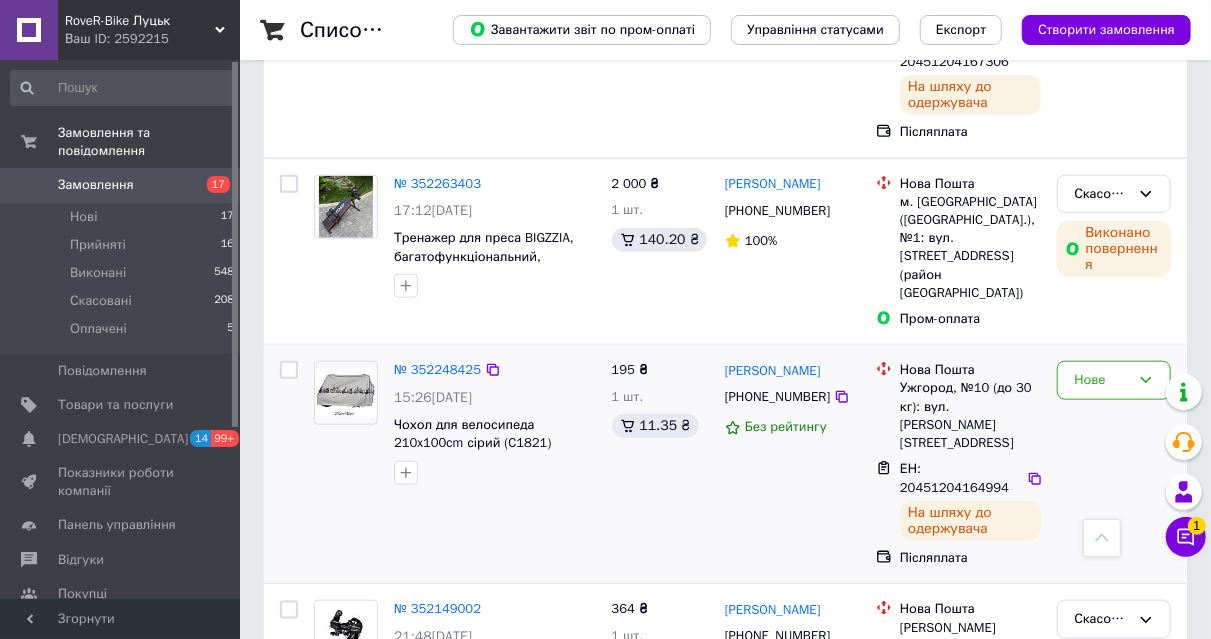 scroll, scrollTop: 900, scrollLeft: 0, axis: vertical 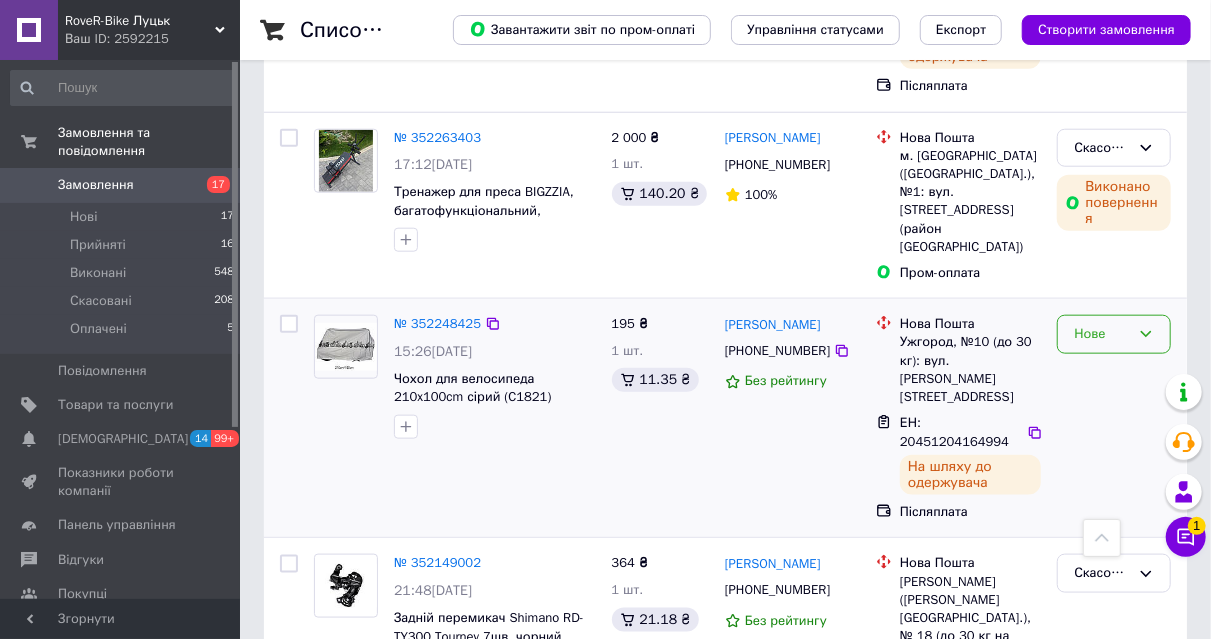 click on "Нове" at bounding box center (1102, 334) 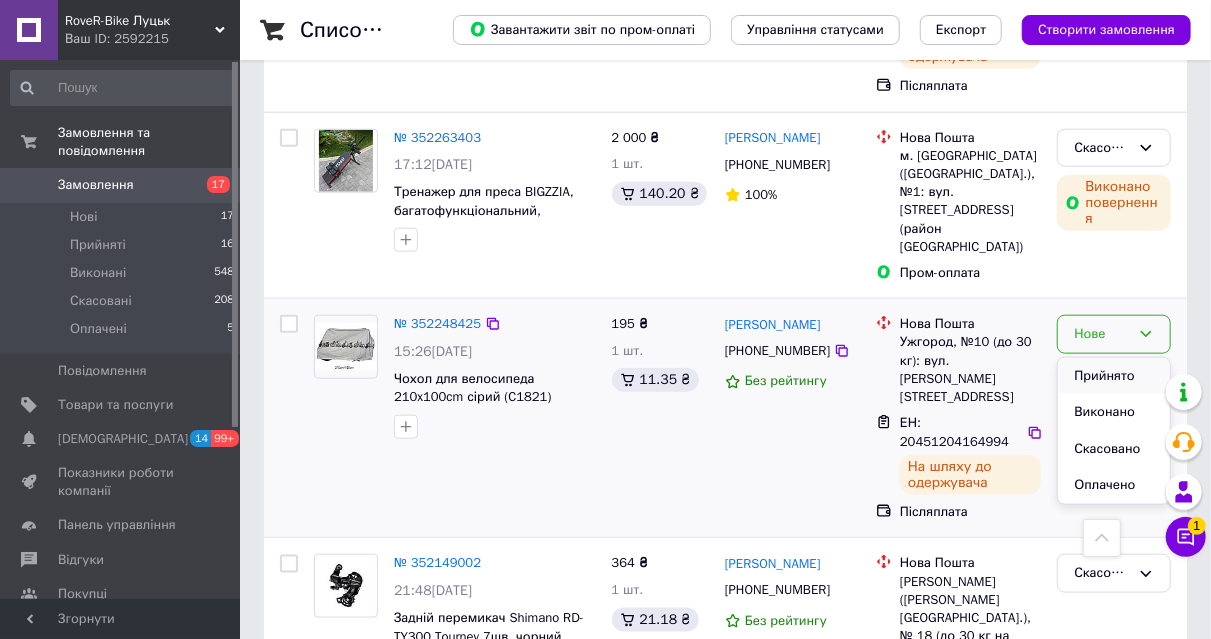 click on "Прийнято" at bounding box center [1114, 376] 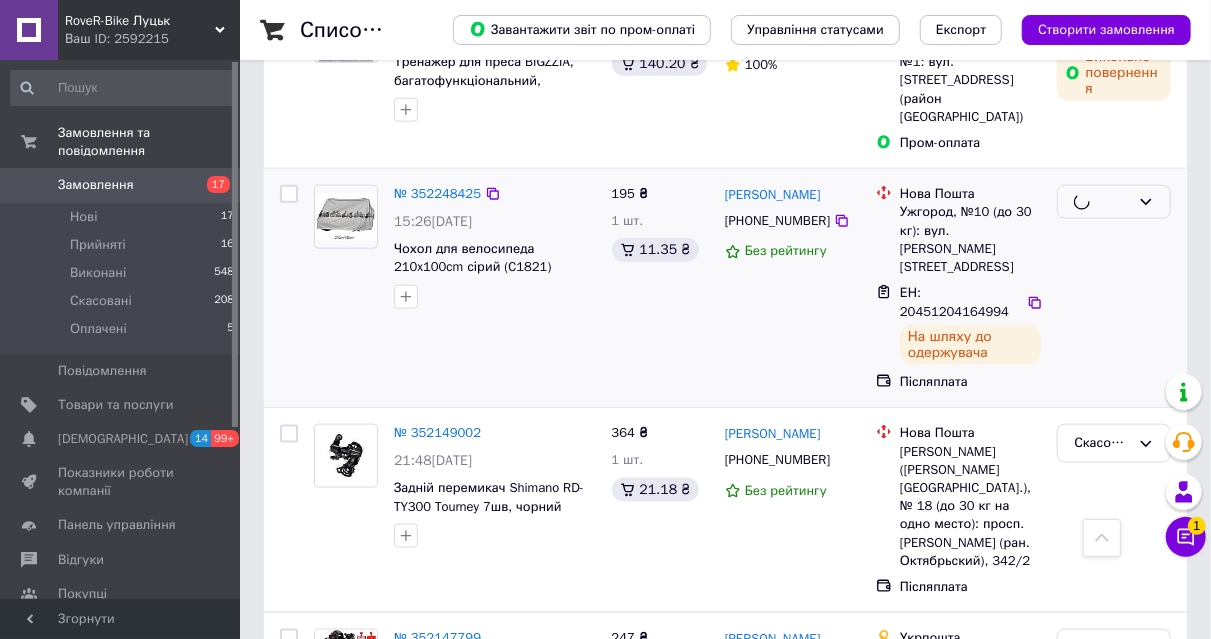 scroll, scrollTop: 1100, scrollLeft: 0, axis: vertical 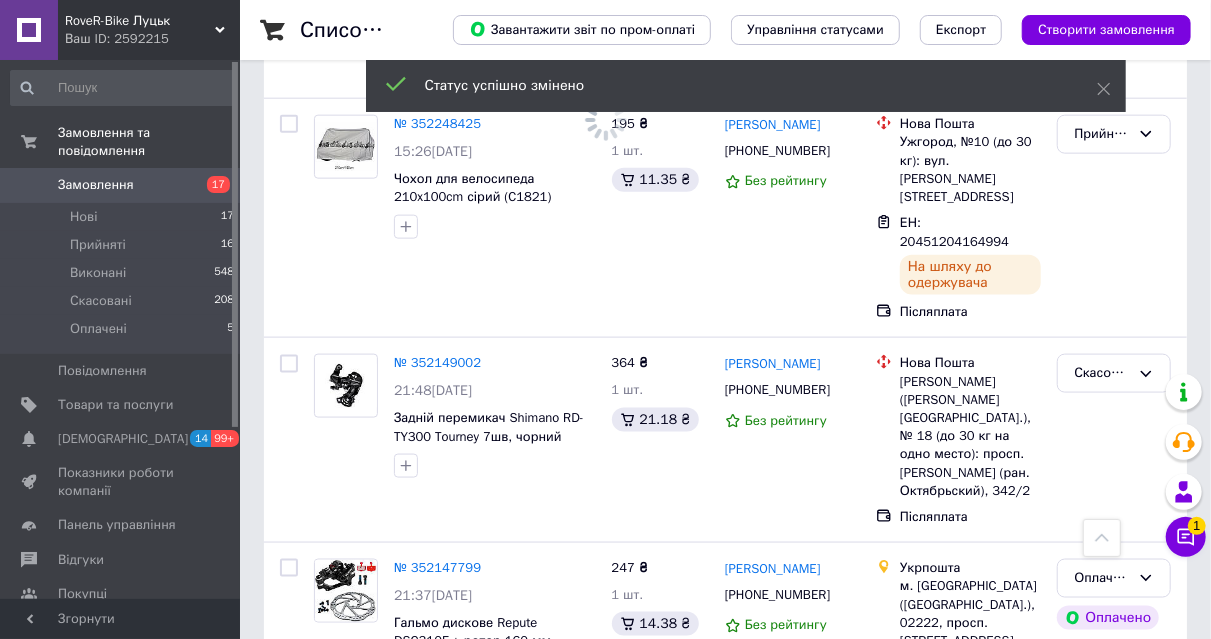 click 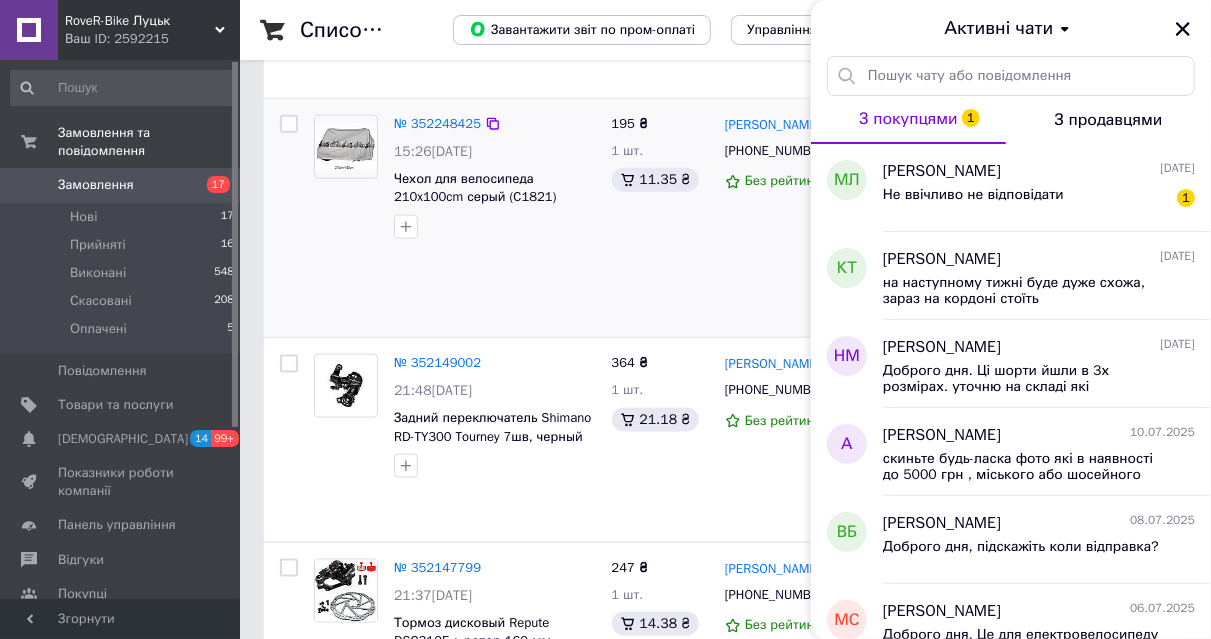 click on "№ 352248425 15:26[DATE] Чехол для велосипеда 210x100cm серый (C1821)" at bounding box center [455, 218] 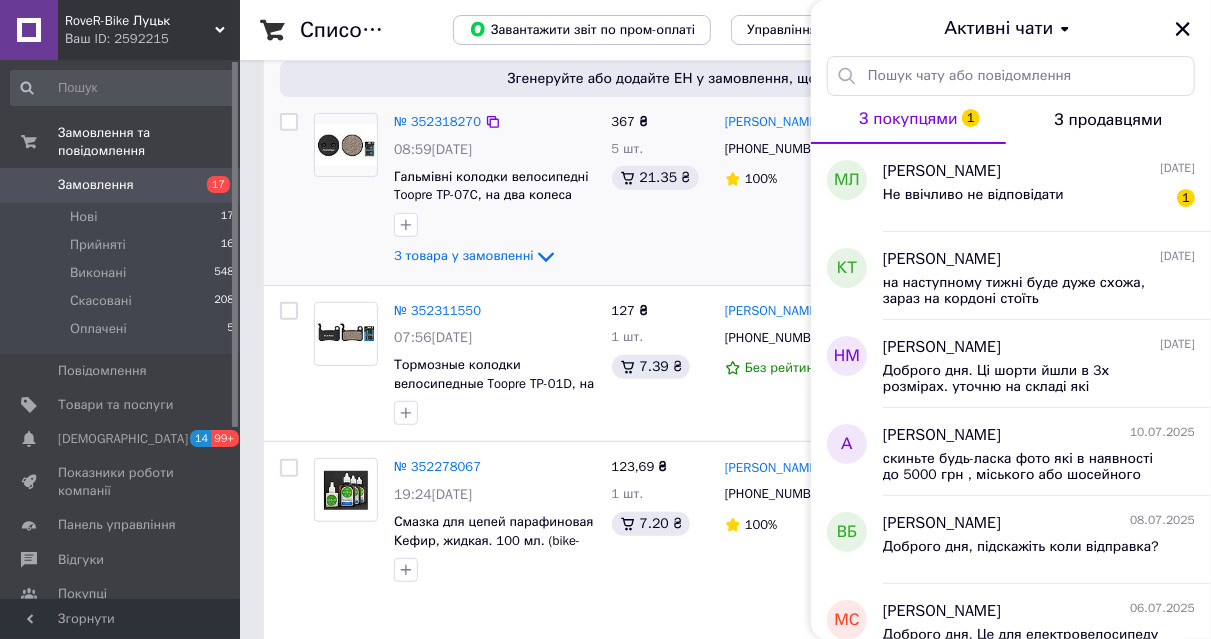 scroll, scrollTop: 300, scrollLeft: 0, axis: vertical 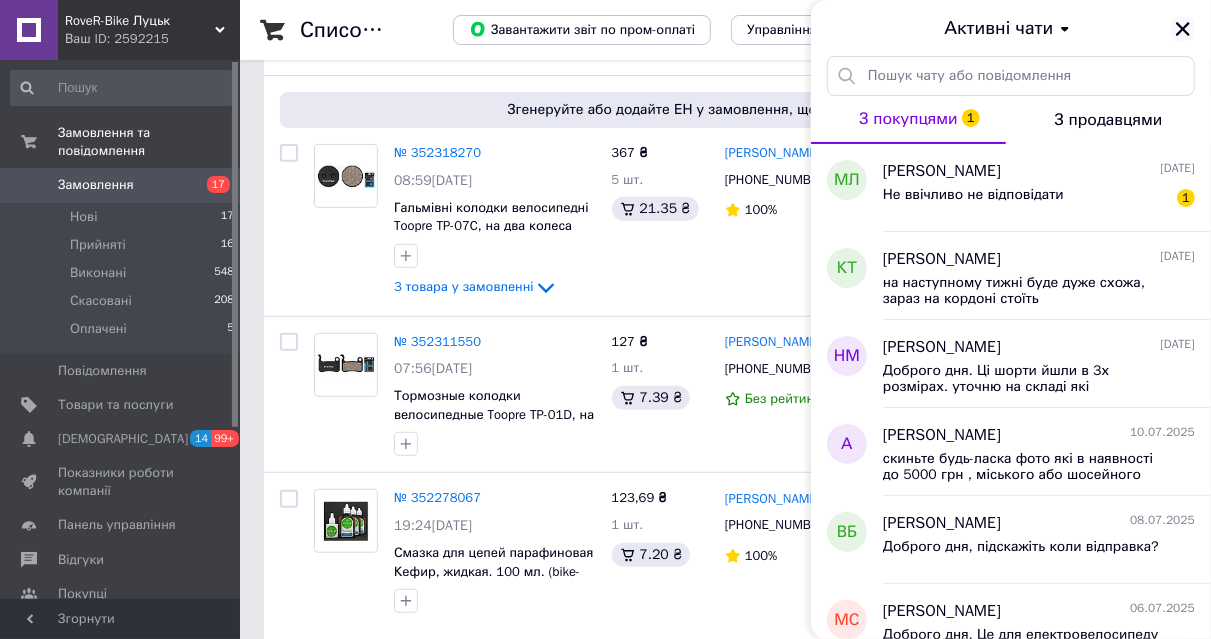 click 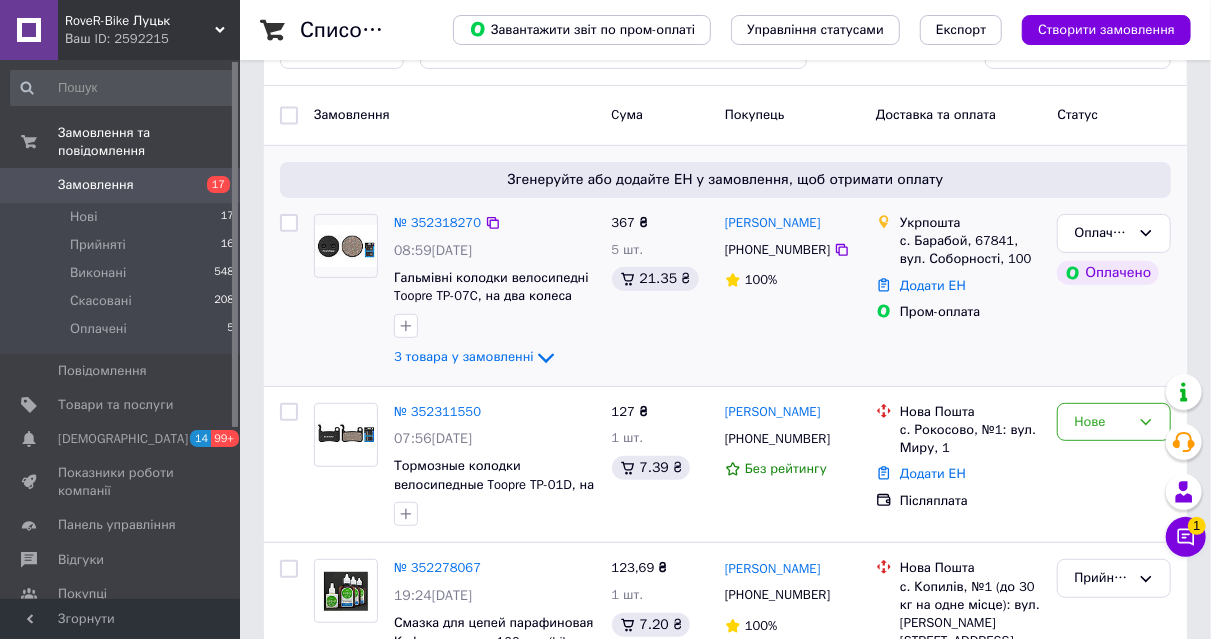 scroll, scrollTop: 200, scrollLeft: 0, axis: vertical 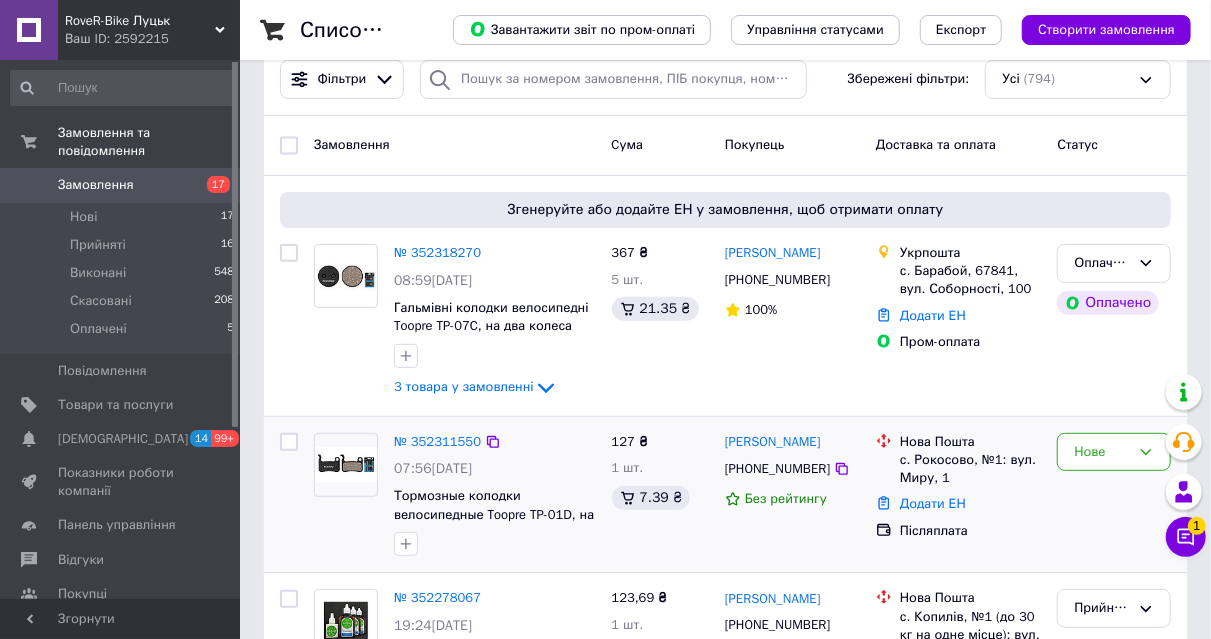 click on "№ 352311550" at bounding box center (437, 442) 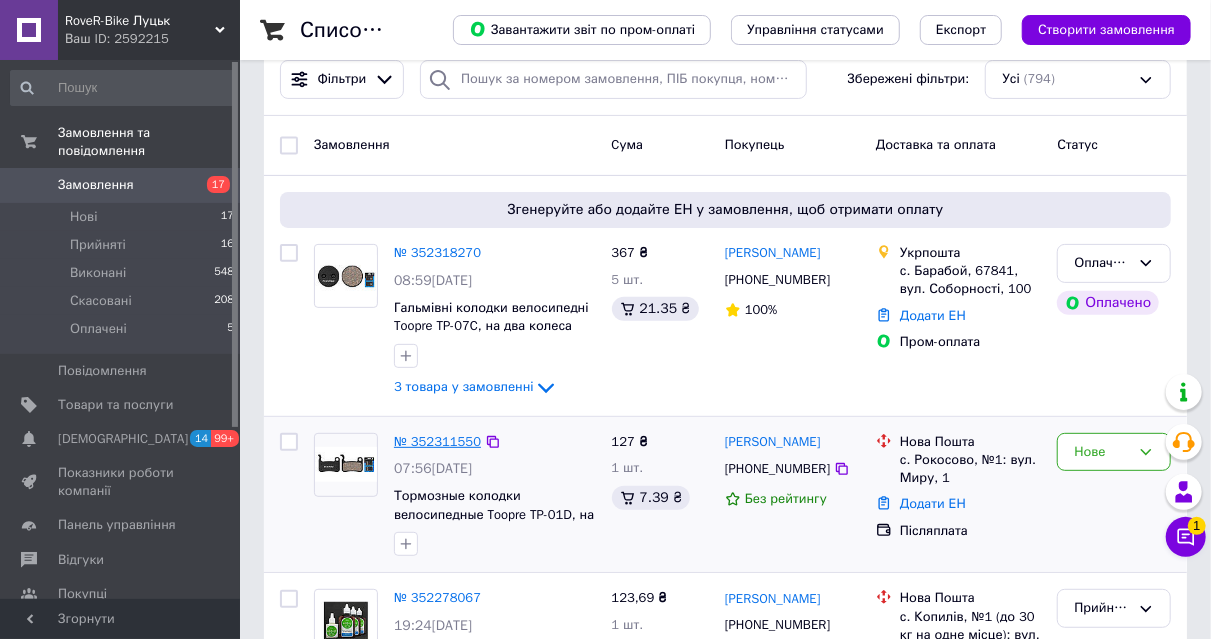 click on "№ 352311550" at bounding box center [437, 441] 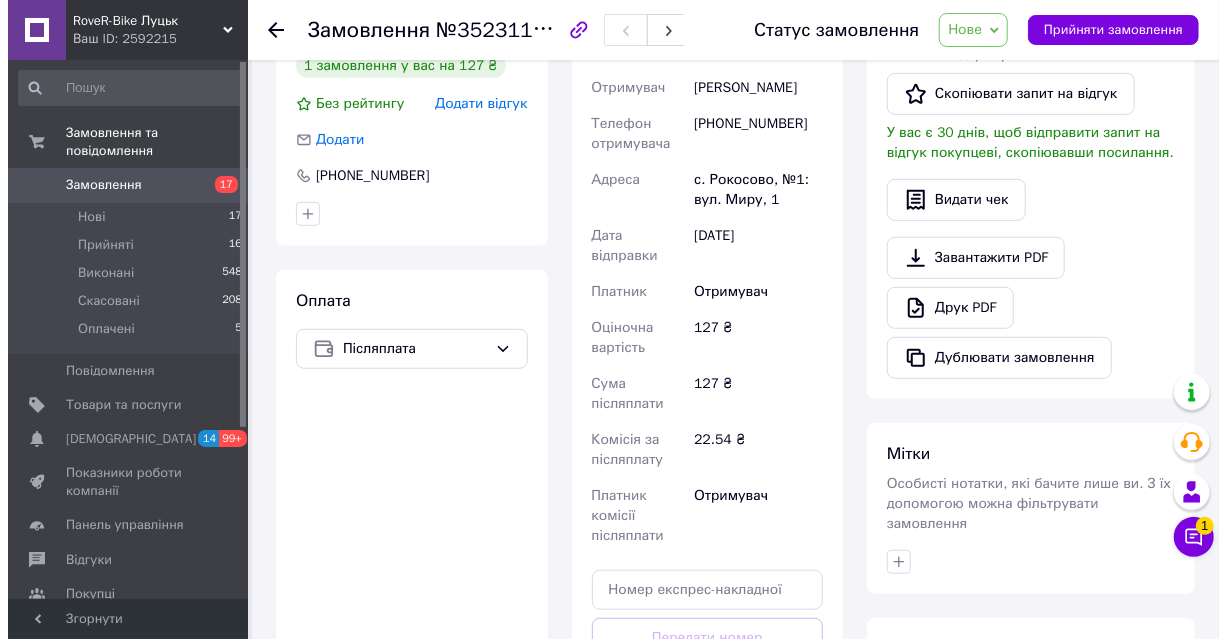 scroll, scrollTop: 0, scrollLeft: 0, axis: both 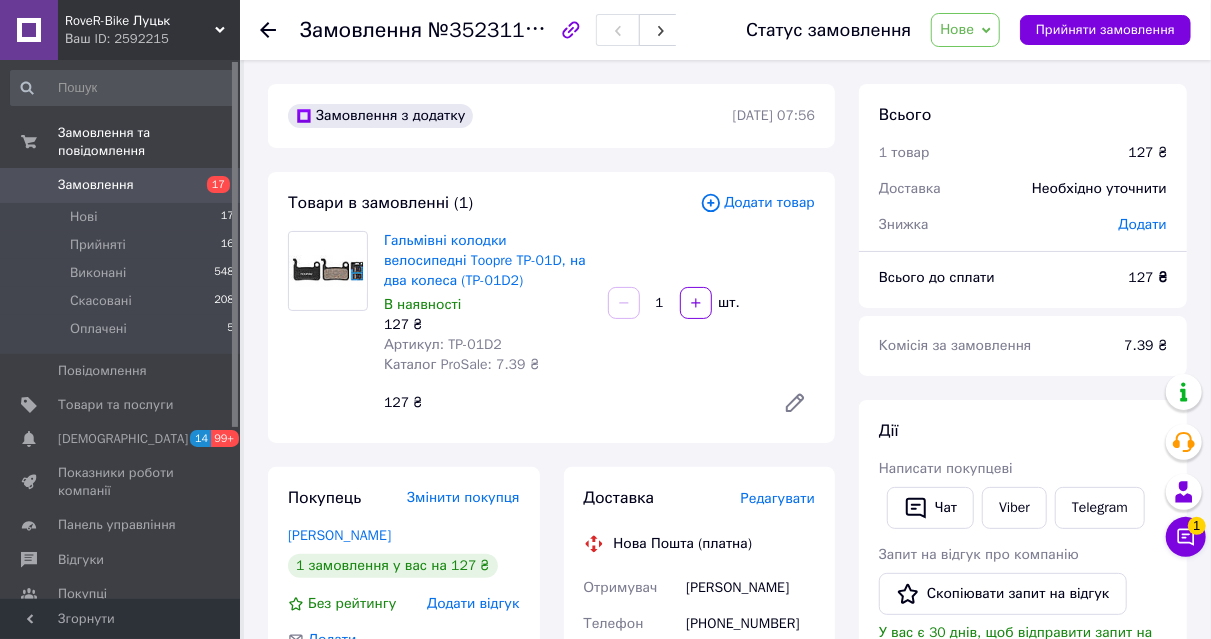click on "Редагувати" at bounding box center (778, 498) 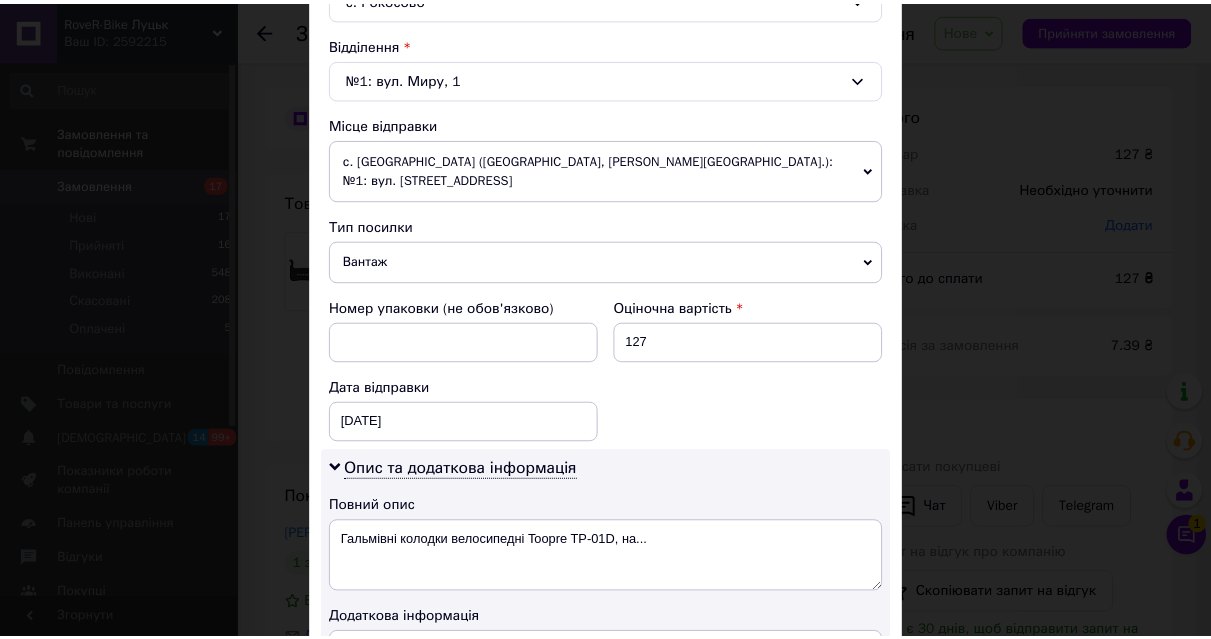 scroll, scrollTop: 1099, scrollLeft: 0, axis: vertical 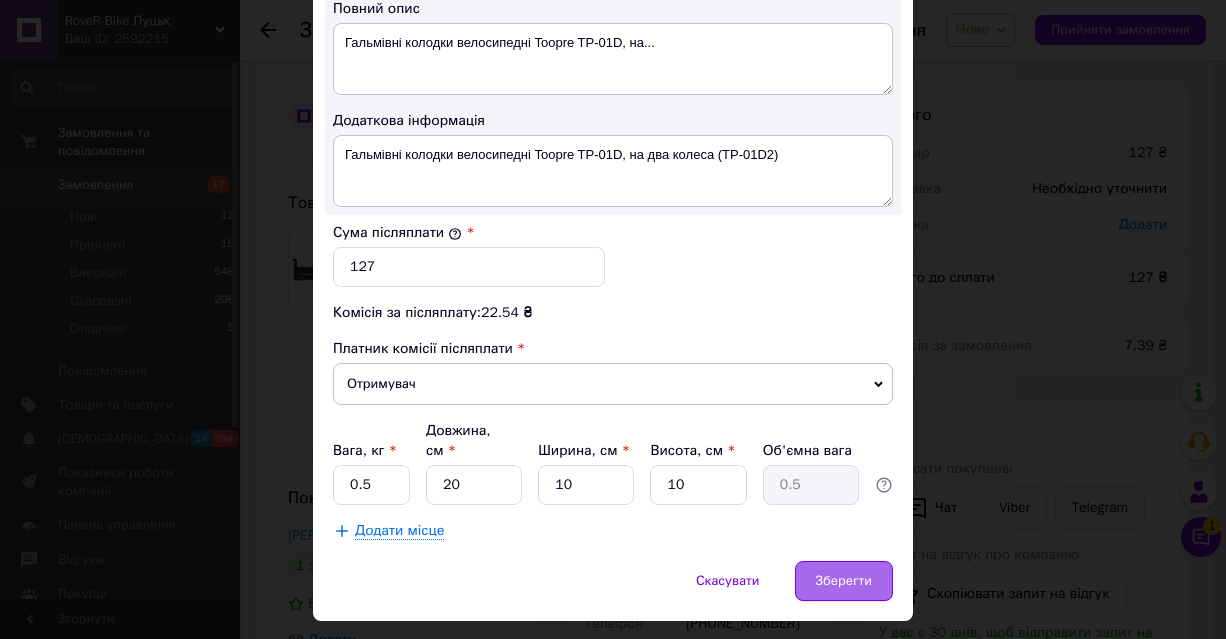 click on "Зберегти" at bounding box center [844, 581] 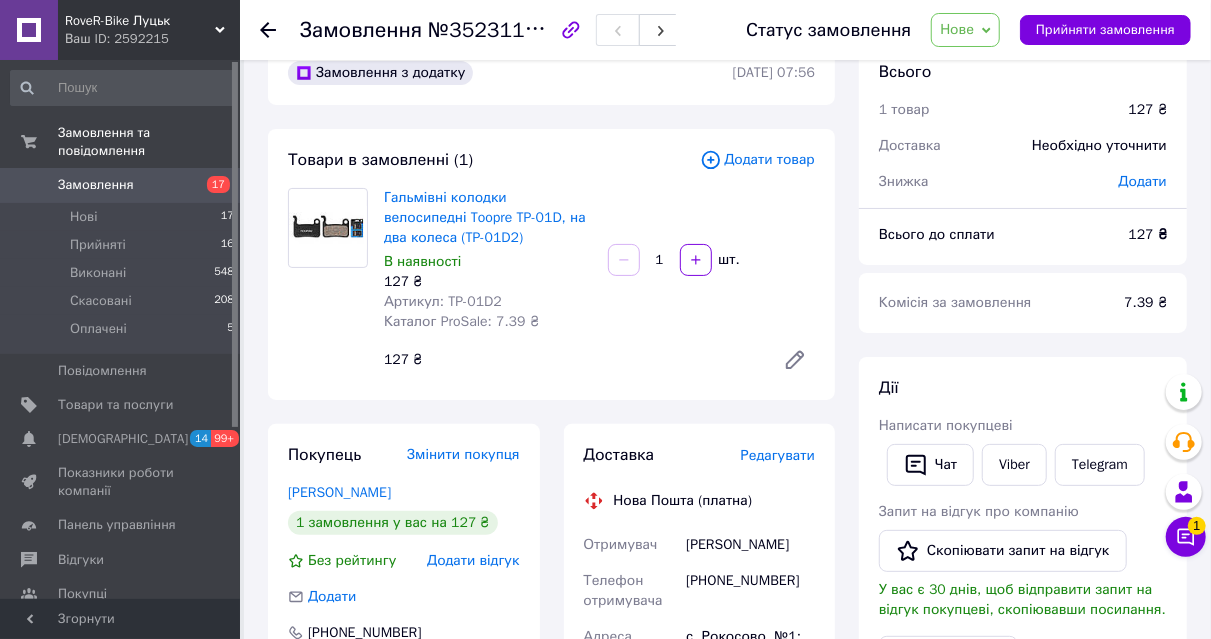 scroll, scrollTop: 0, scrollLeft: 0, axis: both 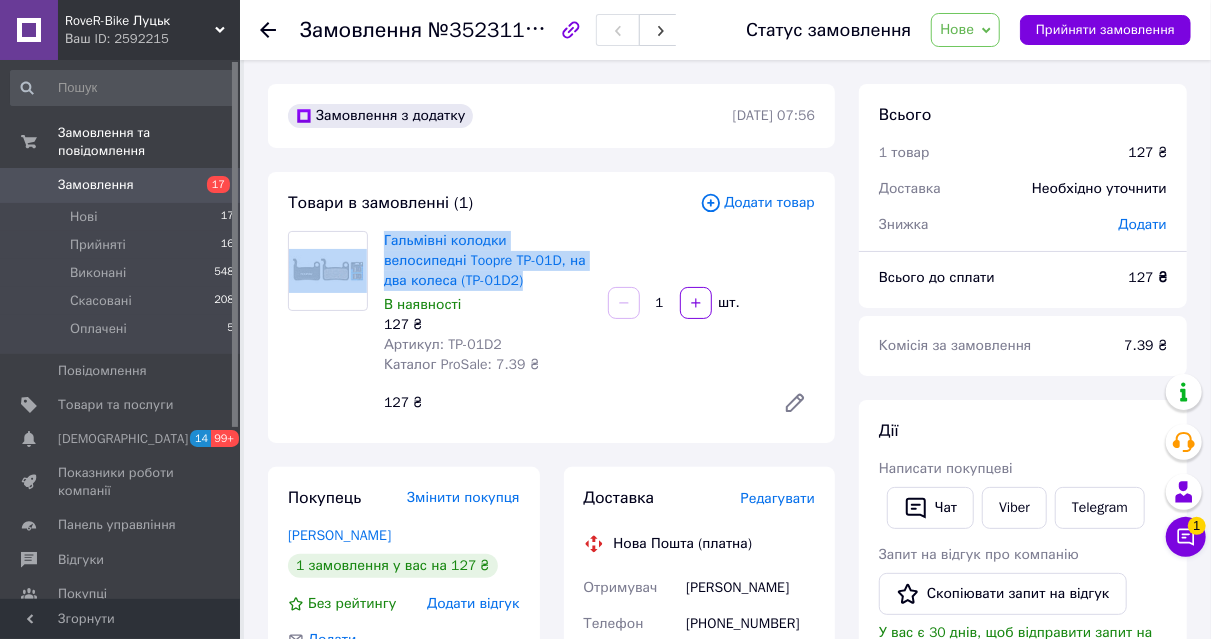 drag, startPoint x: 374, startPoint y: 240, endPoint x: 465, endPoint y: 276, distance: 97.862144 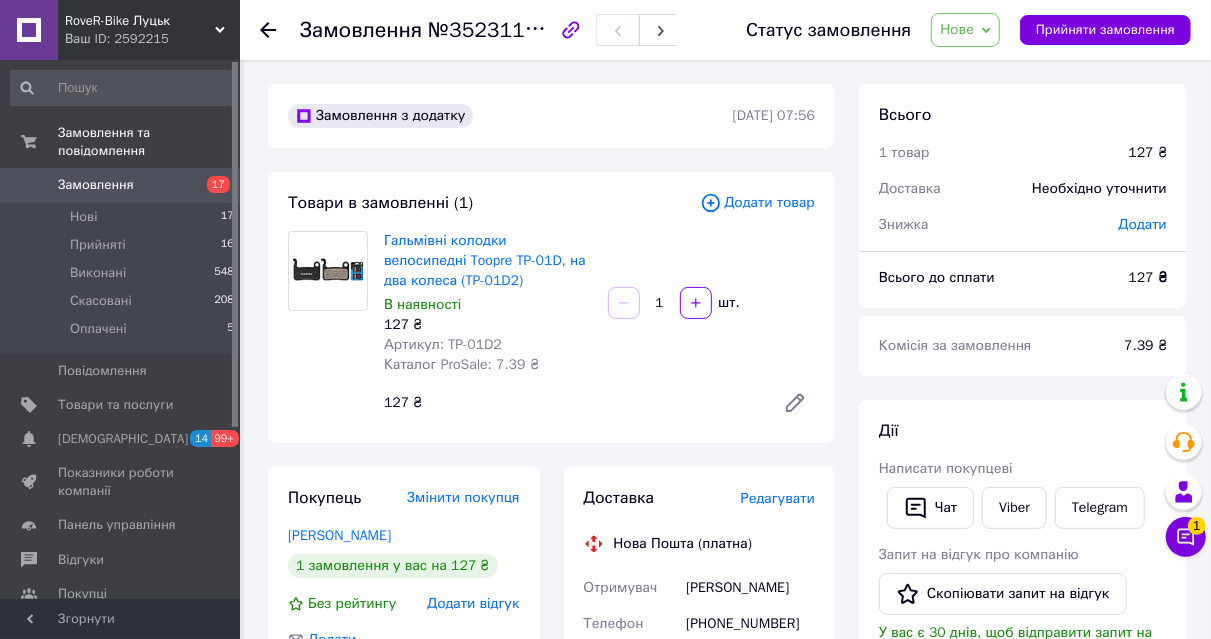 click on "В наявності" at bounding box center (488, 305) 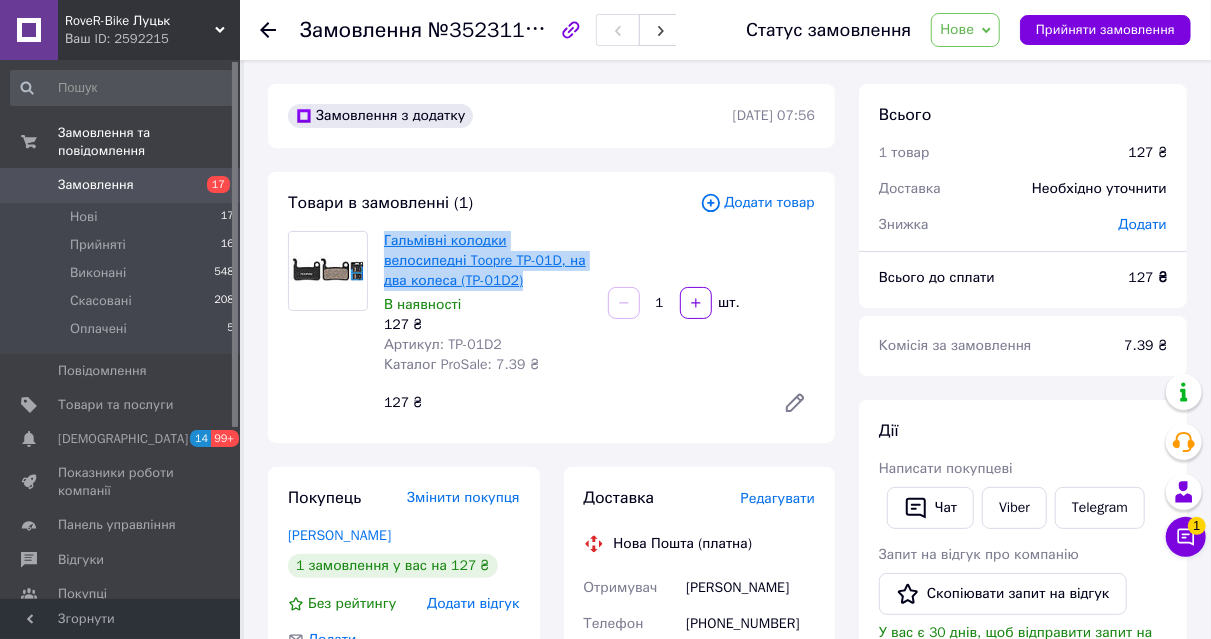 drag, startPoint x: 445, startPoint y: 280, endPoint x: 386, endPoint y: 243, distance: 69.641945 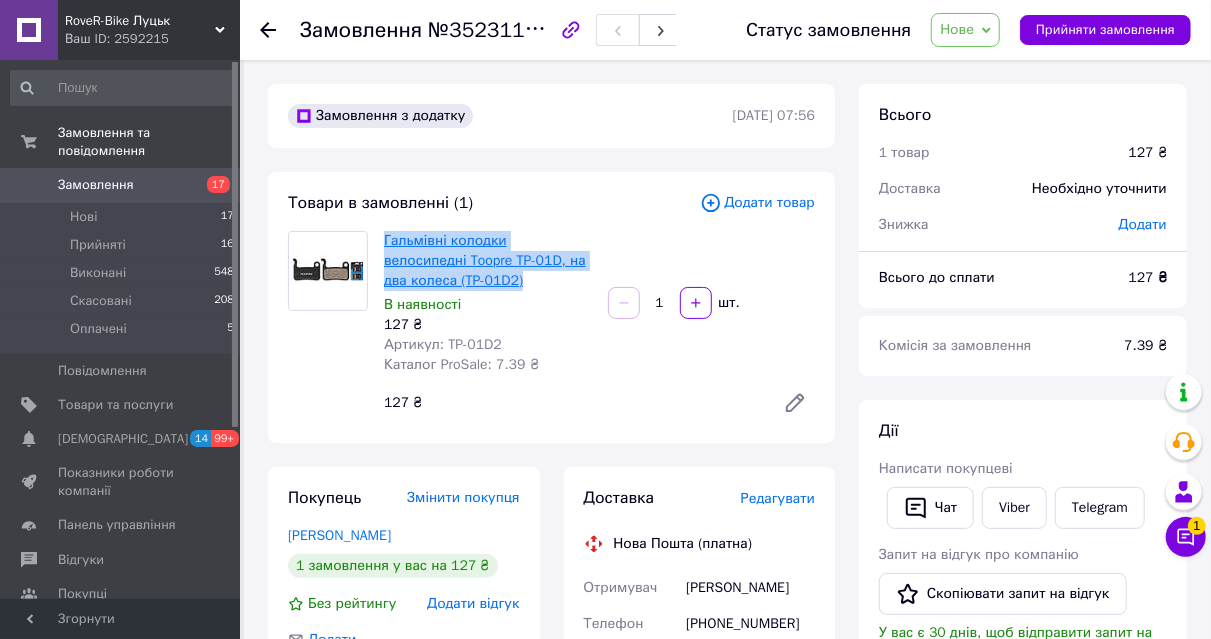 copy on "Гальмівні колодки велосипедні Toopre TP-01D, на два колеса (TP-01D2)" 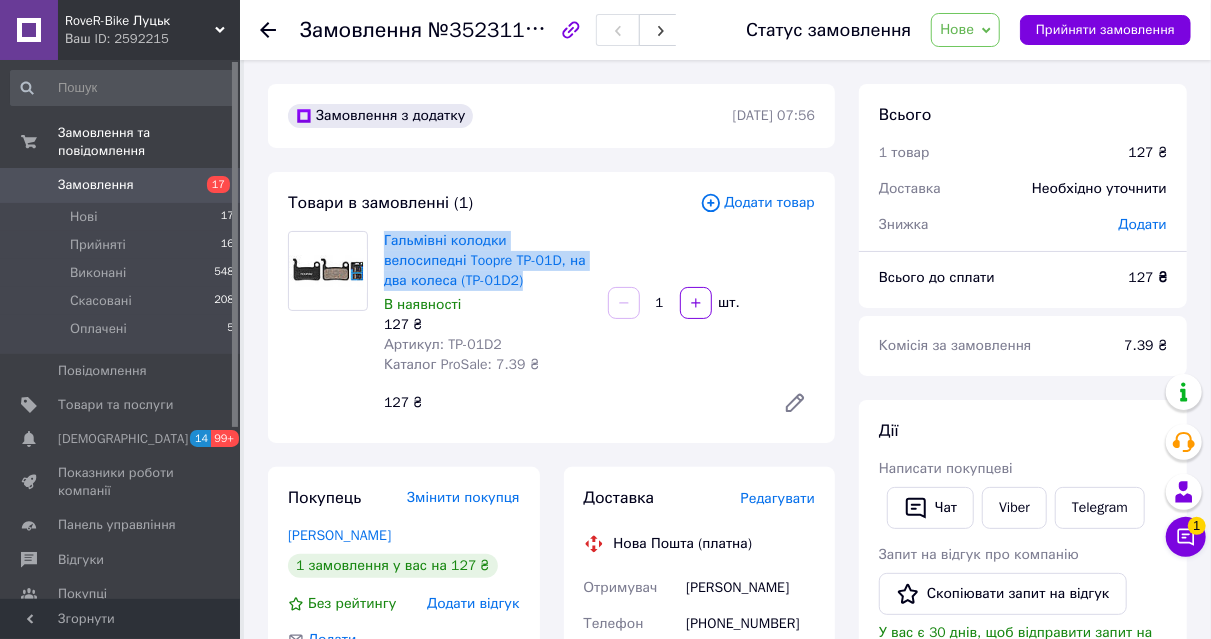 copy on "Гальмівні колодки велосипедні Toopre TP-01D, на два колеса (TP-01D2)" 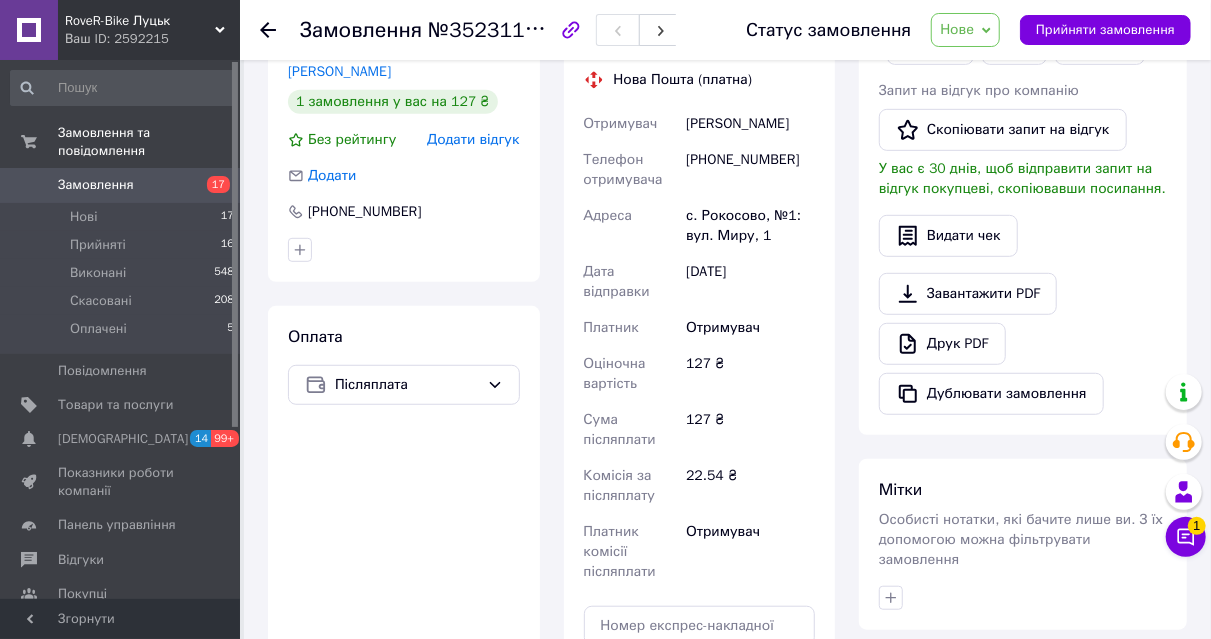 scroll, scrollTop: 600, scrollLeft: 0, axis: vertical 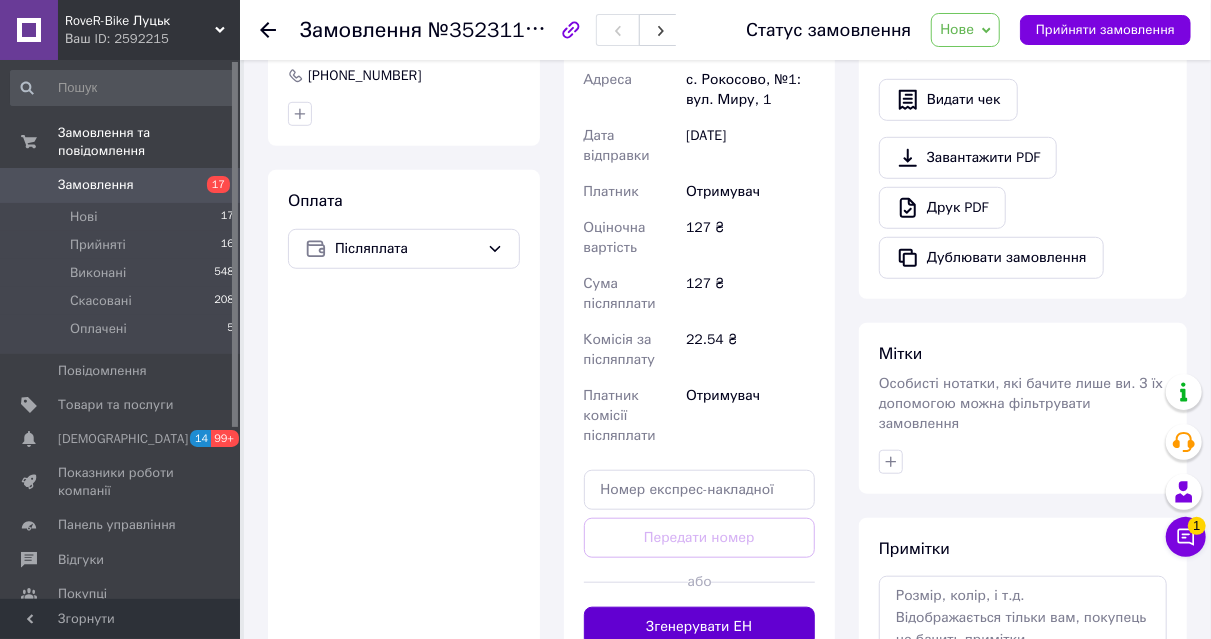 click on "Згенерувати ЕН" at bounding box center [700, 627] 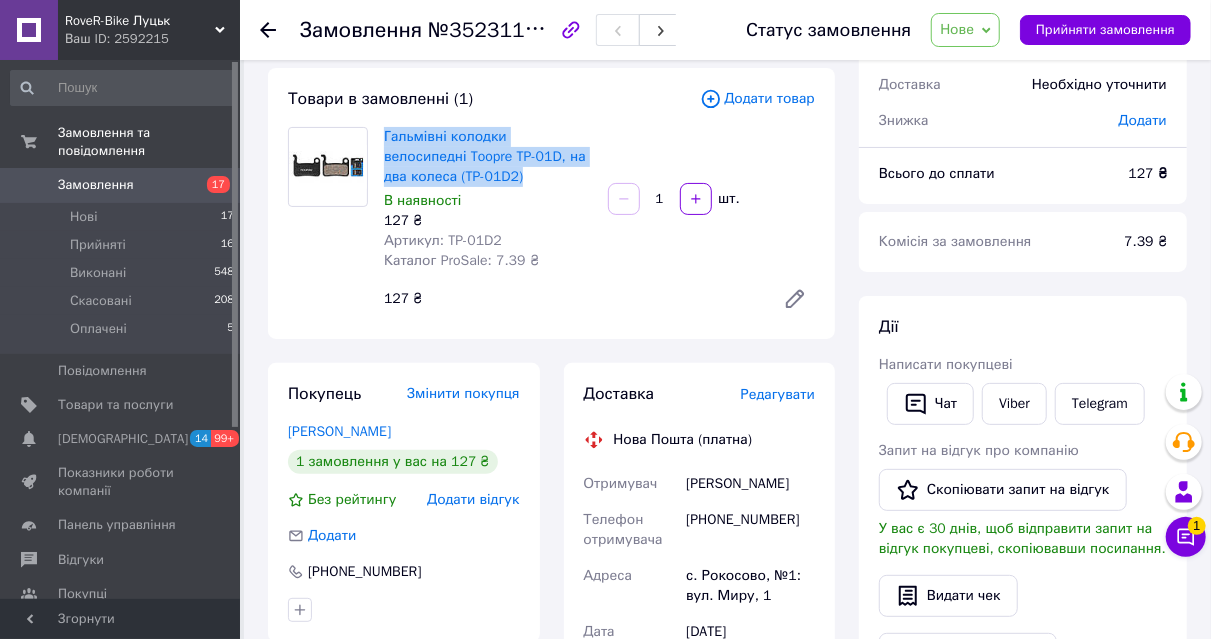 scroll, scrollTop: 100, scrollLeft: 0, axis: vertical 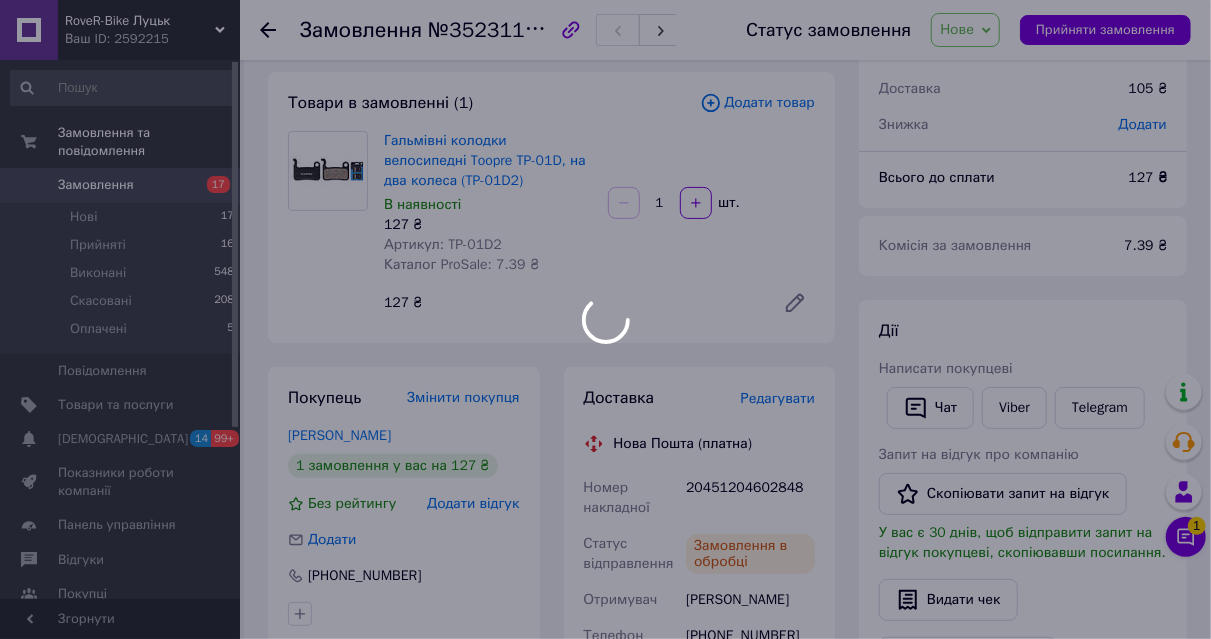click on "20451204602848" at bounding box center [750, 498] 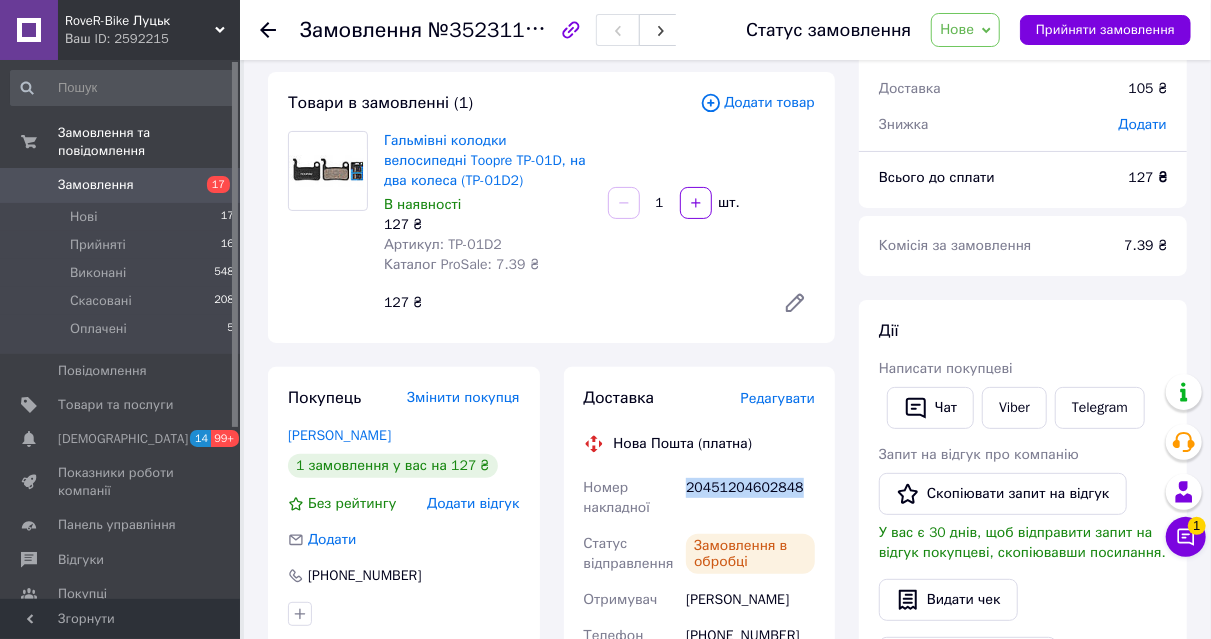 click on "20451204602848" at bounding box center [750, 498] 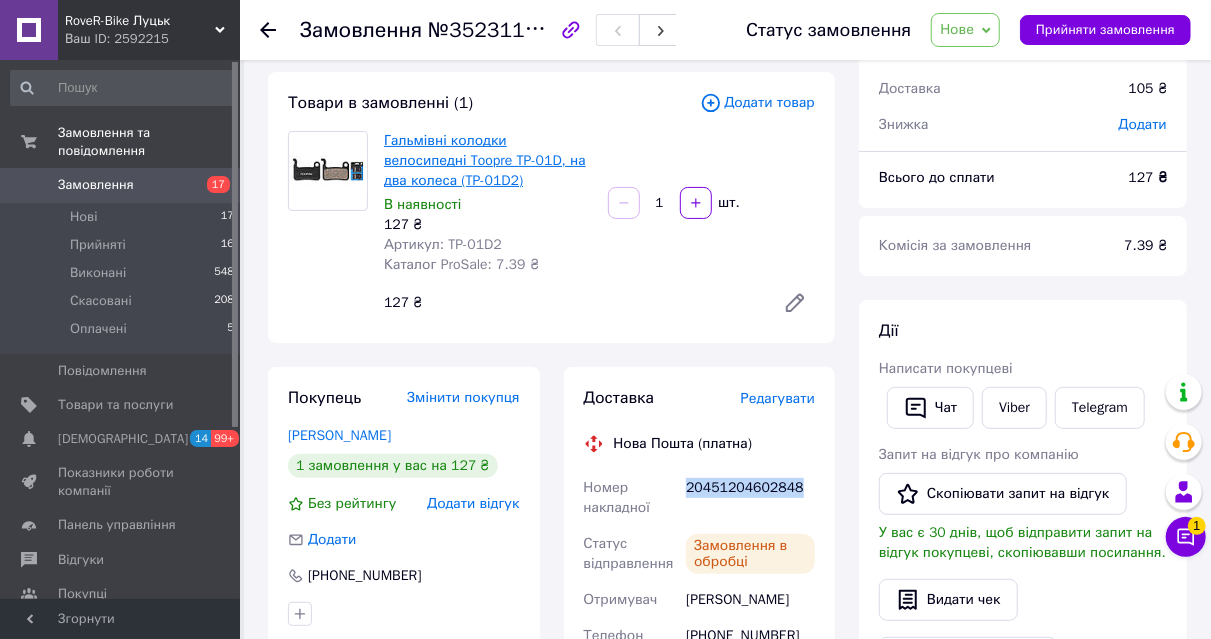 copy on "20451204602848" 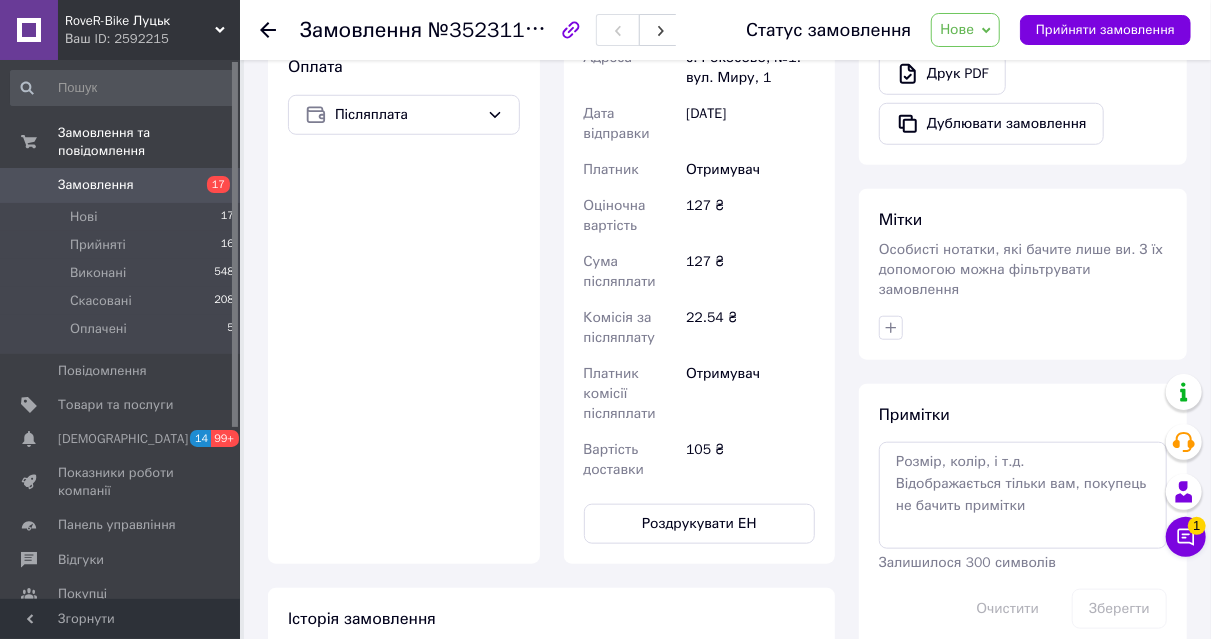 scroll, scrollTop: 900, scrollLeft: 0, axis: vertical 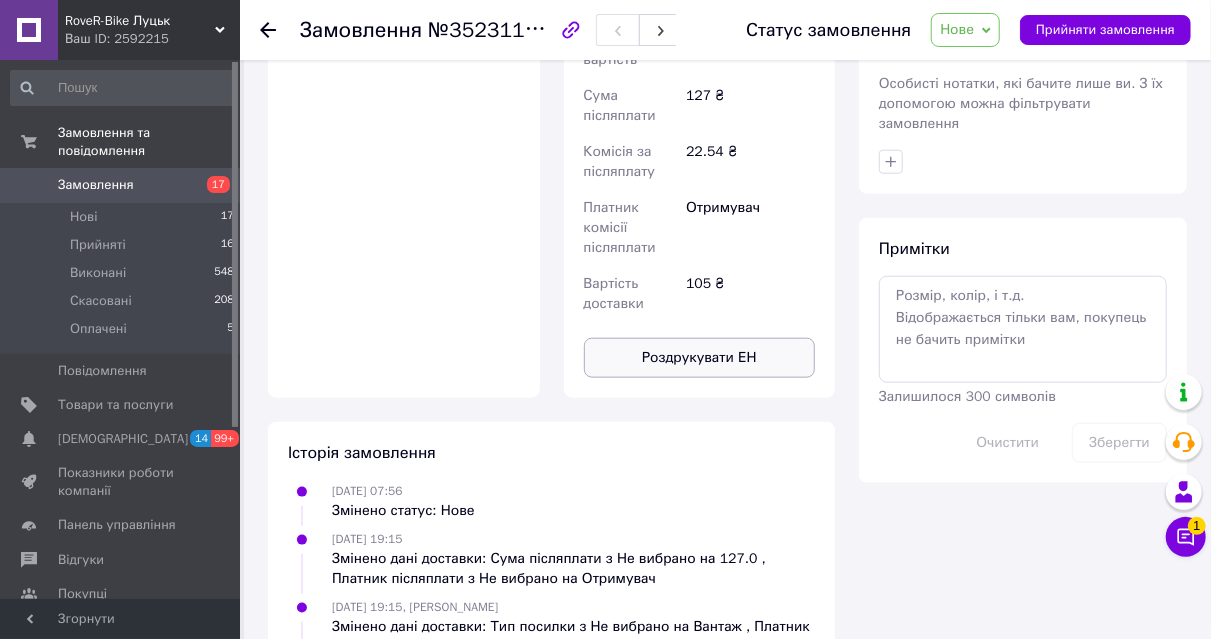 click on "Роздрукувати ЕН" at bounding box center [700, 358] 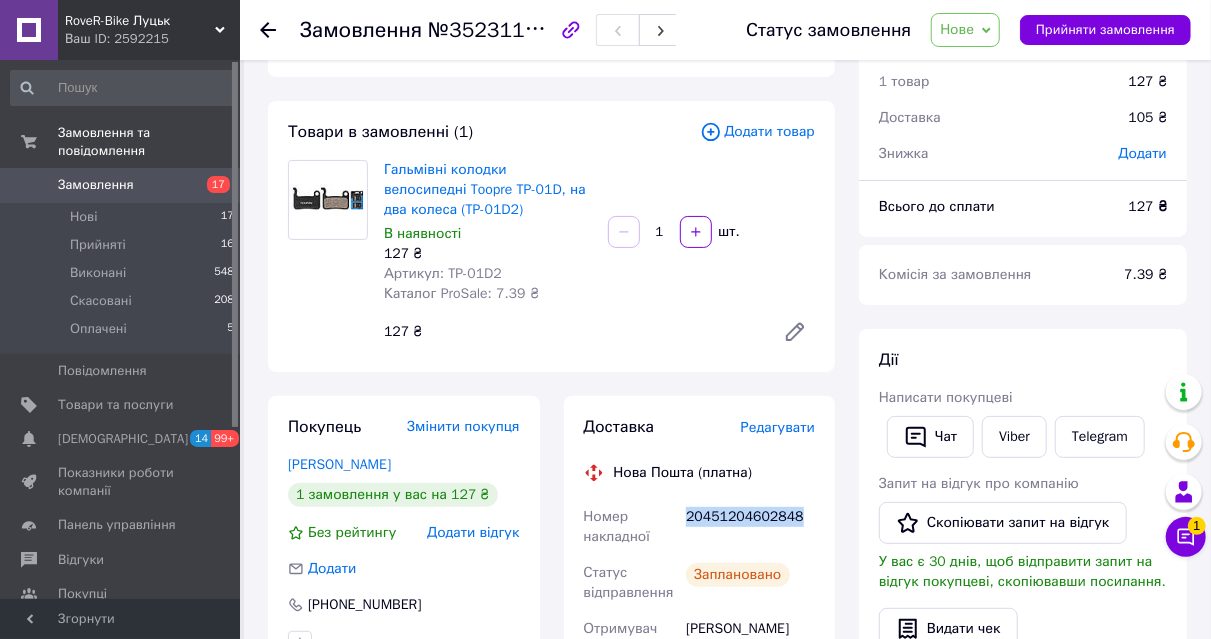 scroll, scrollTop: 0, scrollLeft: 0, axis: both 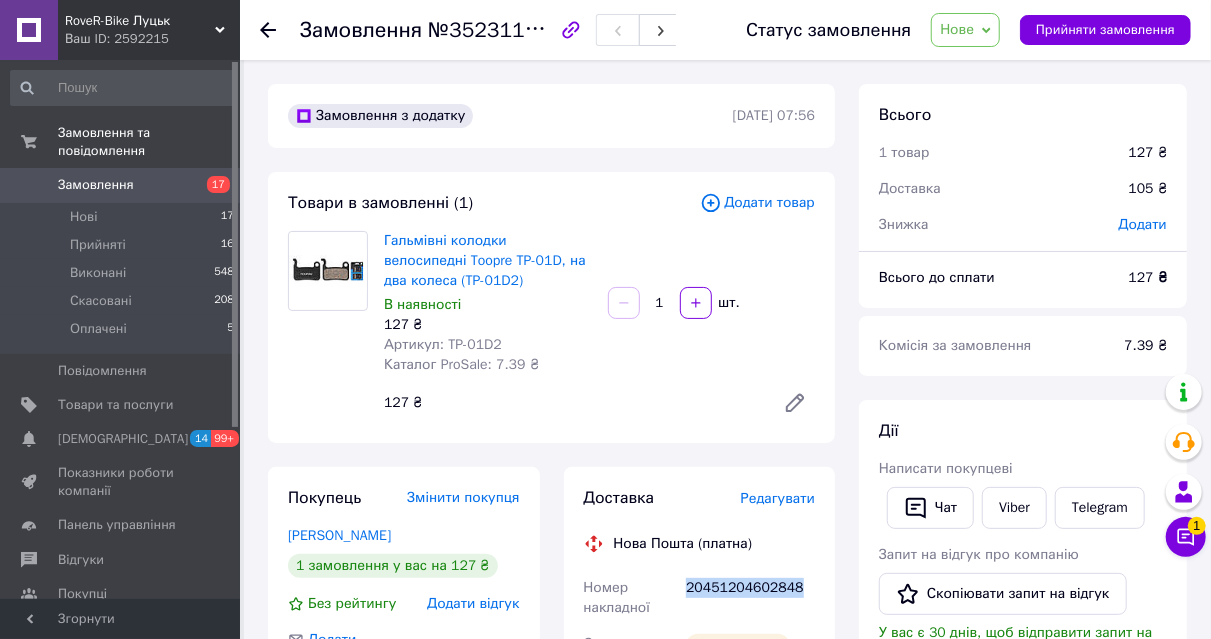 click on "Замовлення" at bounding box center [96, 185] 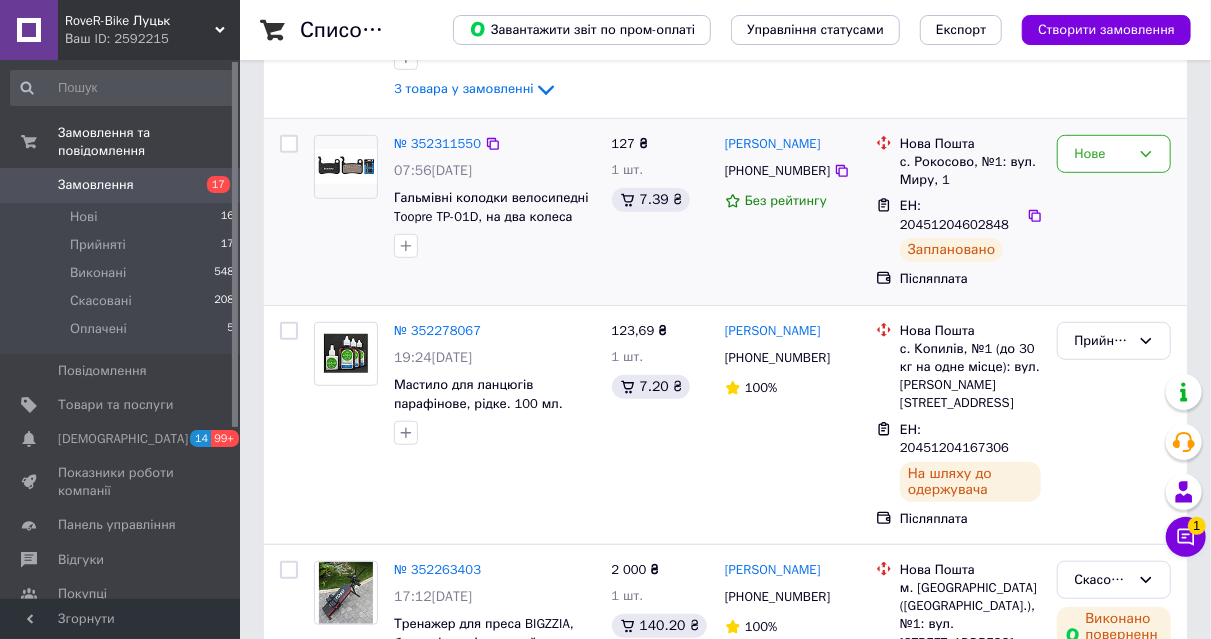 scroll, scrollTop: 500, scrollLeft: 0, axis: vertical 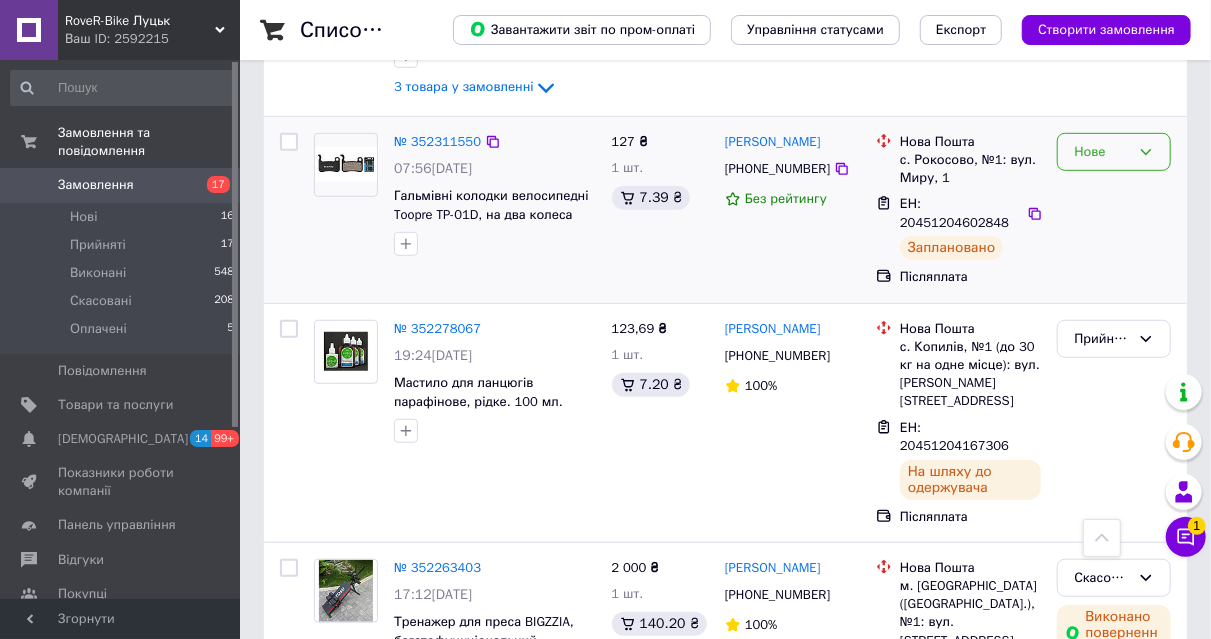 click on "Нове" at bounding box center (1114, 152) 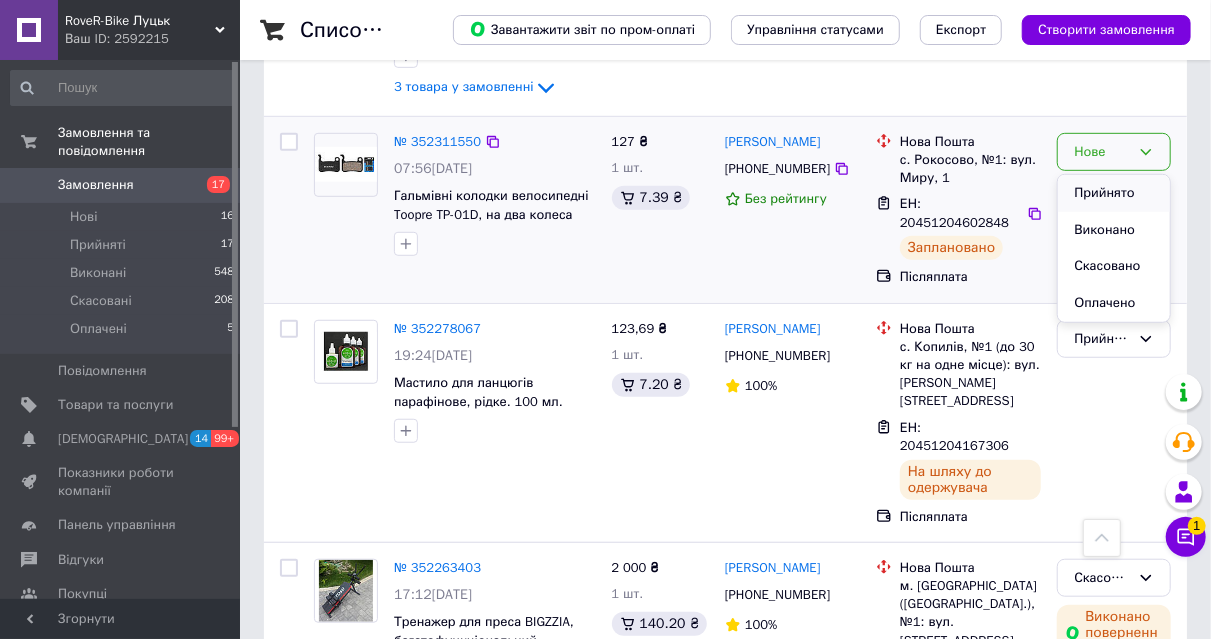 click on "Прийнято" at bounding box center [1114, 193] 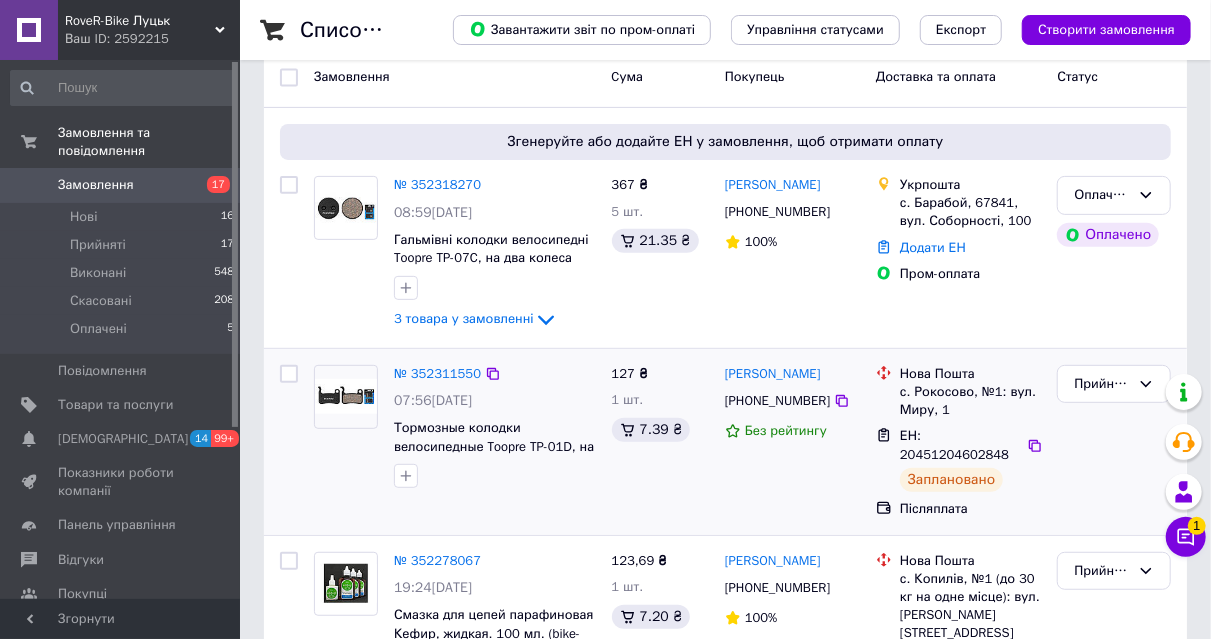 scroll, scrollTop: 300, scrollLeft: 0, axis: vertical 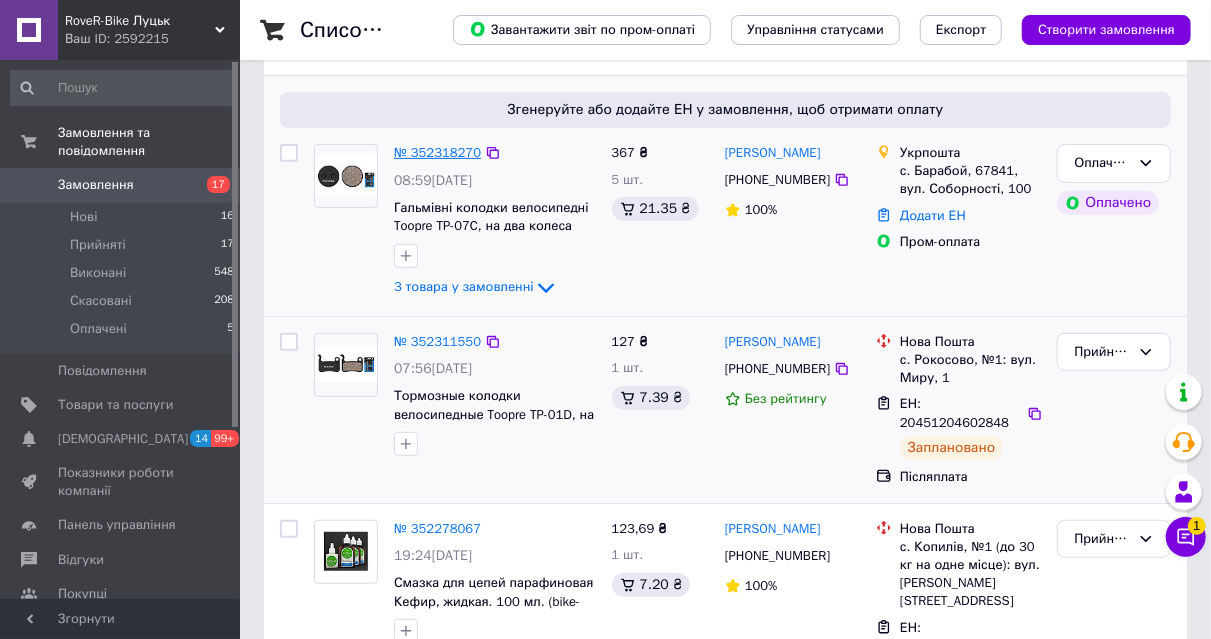 click on "№ 352318270" at bounding box center (437, 152) 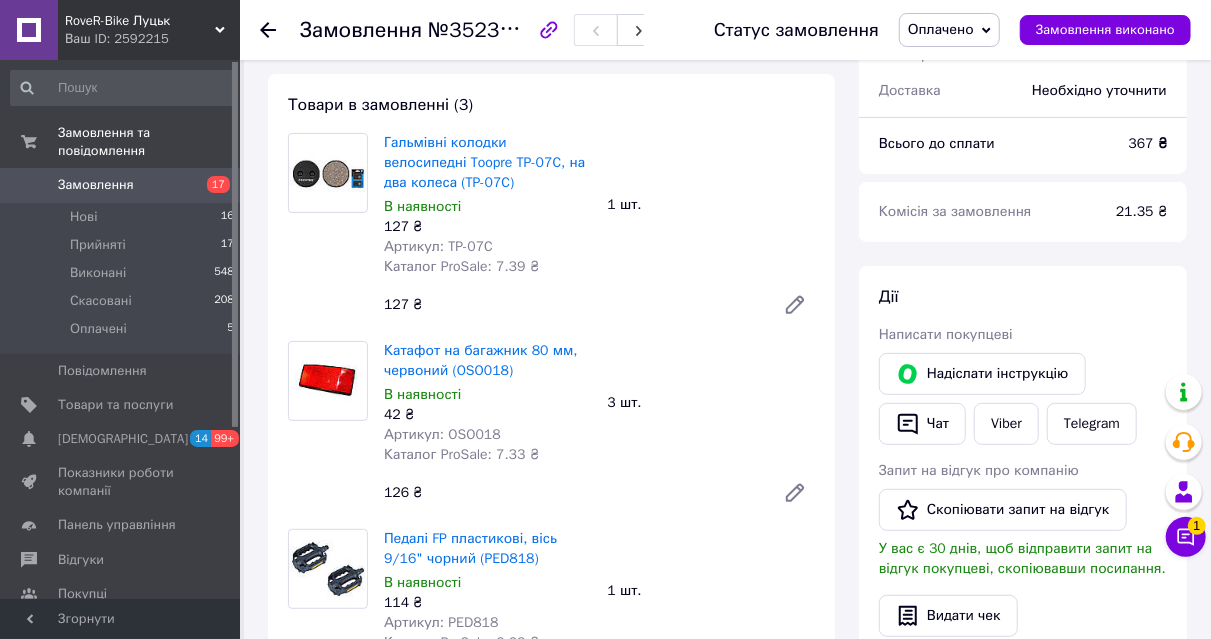 scroll, scrollTop: 100, scrollLeft: 0, axis: vertical 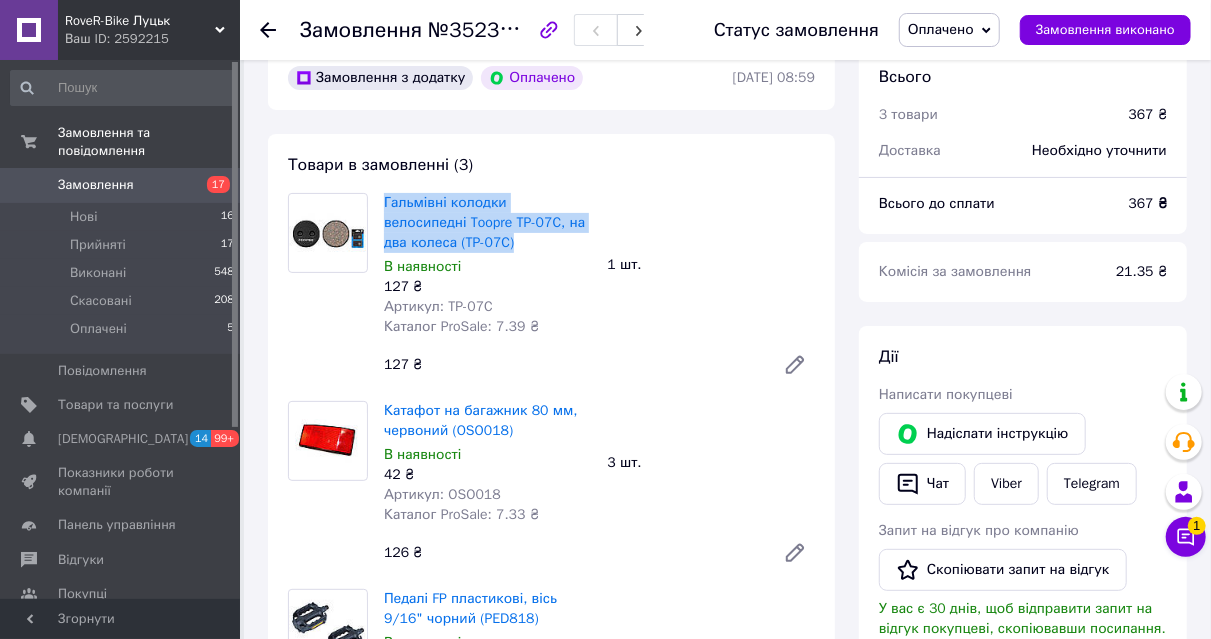 drag, startPoint x: 381, startPoint y: 204, endPoint x: 471, endPoint y: 241, distance: 97.308784 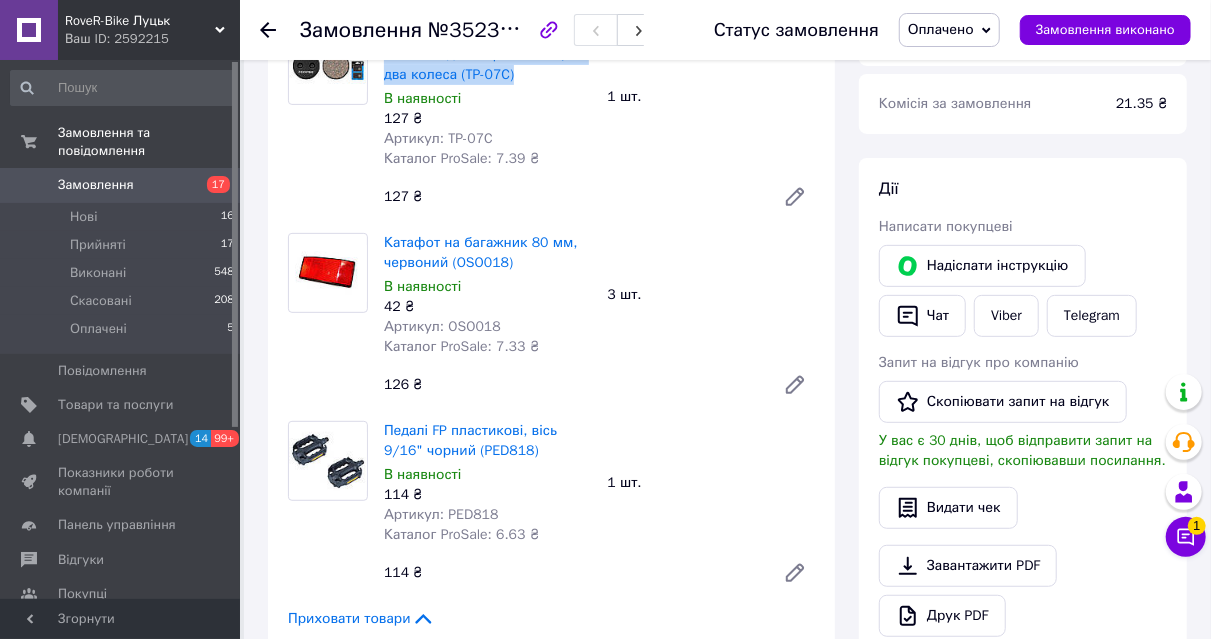 scroll, scrollTop: 300, scrollLeft: 0, axis: vertical 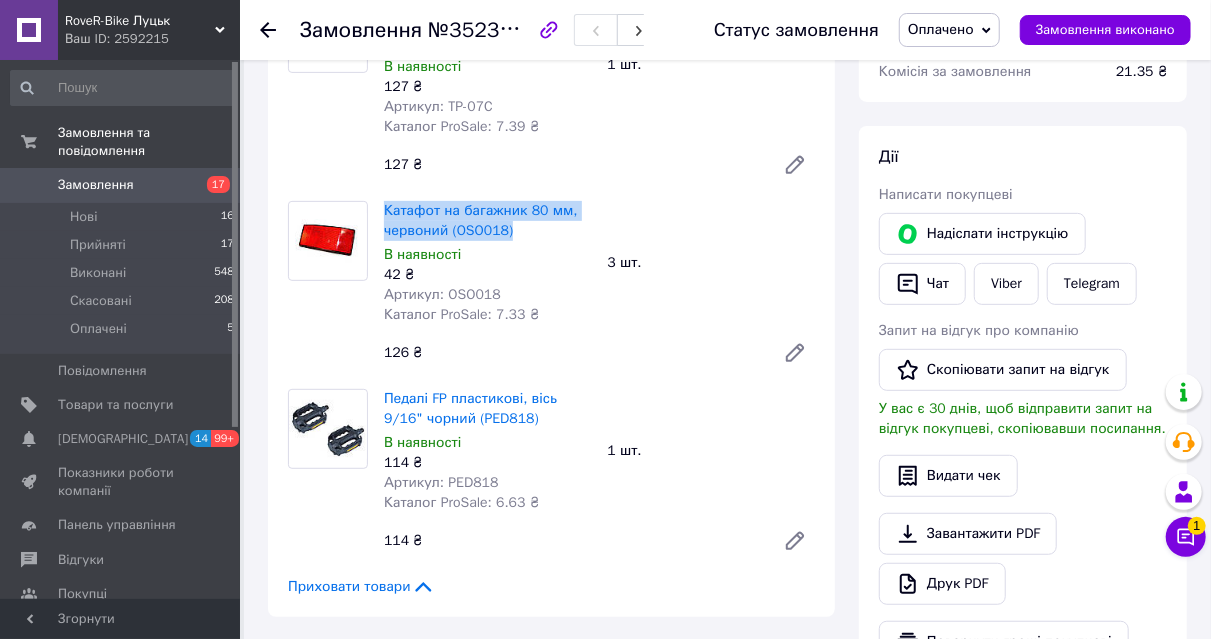 drag, startPoint x: 381, startPoint y: 211, endPoint x: 520, endPoint y: 230, distance: 140.29256 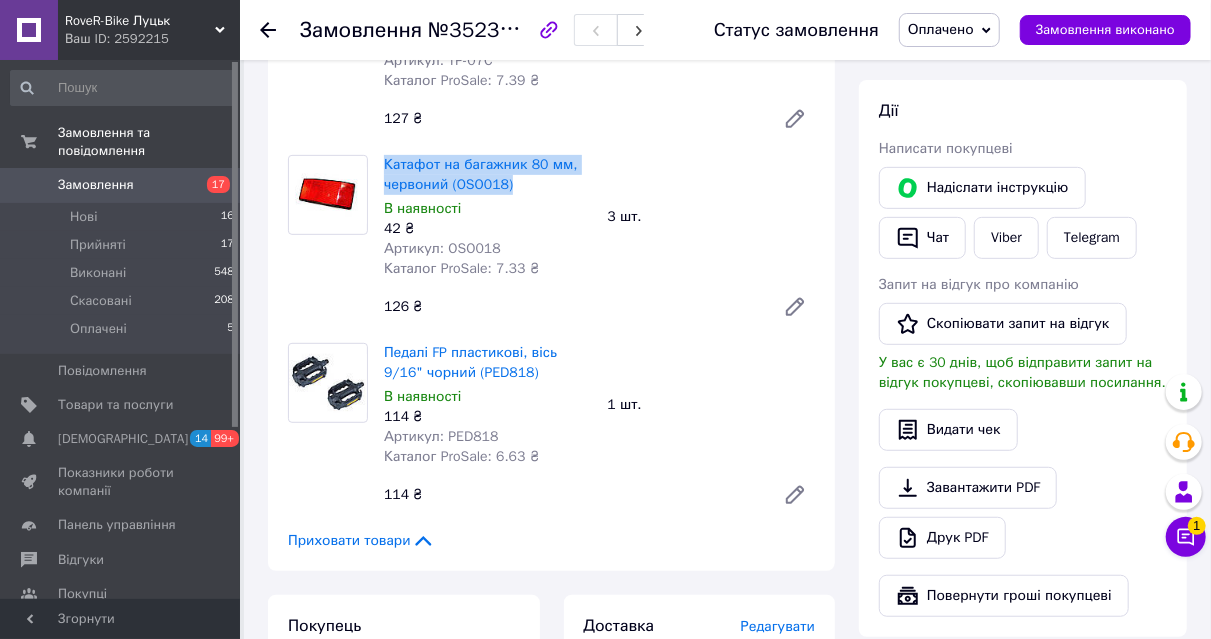 scroll, scrollTop: 500, scrollLeft: 0, axis: vertical 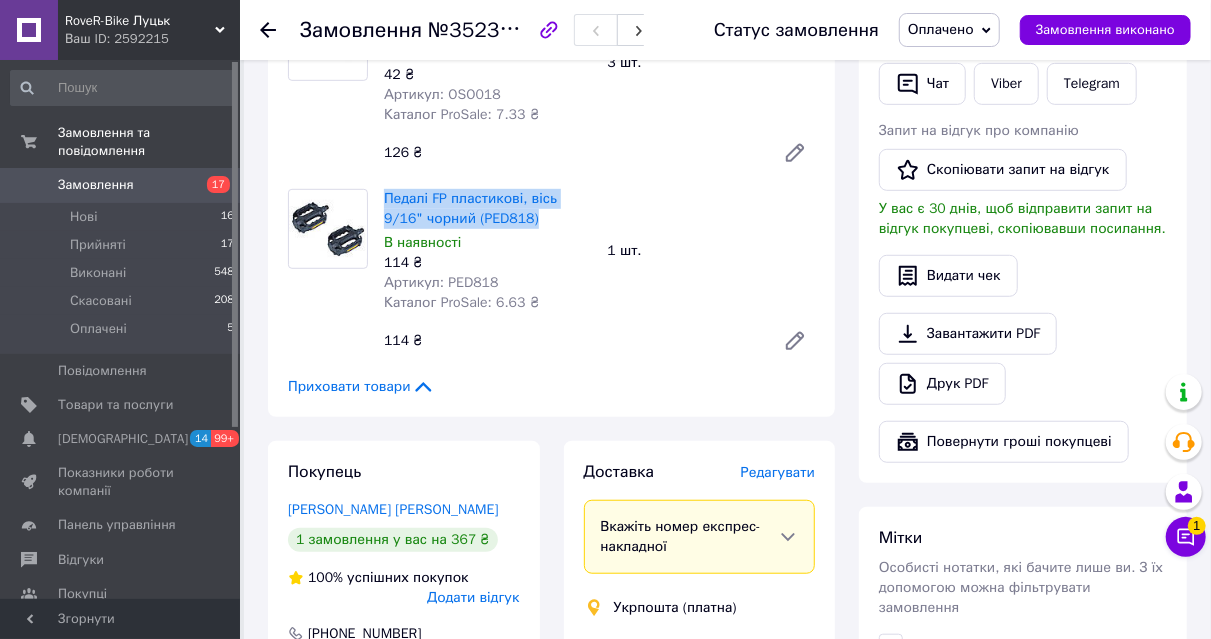 drag, startPoint x: 503, startPoint y: 222, endPoint x: 381, endPoint y: 204, distance: 123.32072 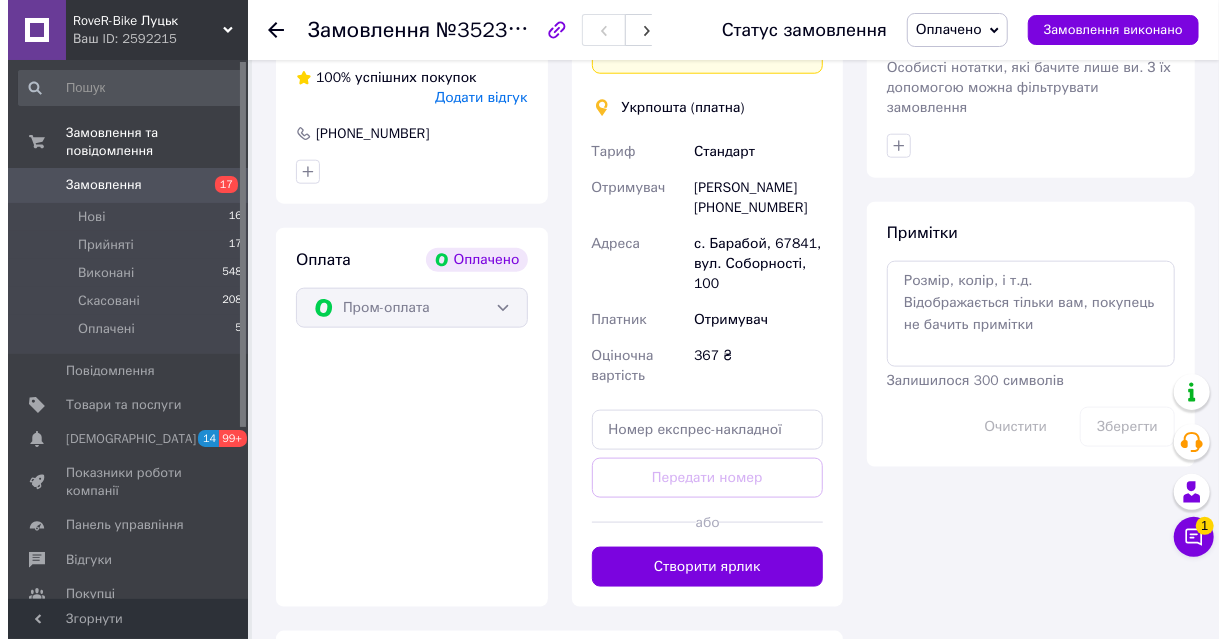 scroll, scrollTop: 900, scrollLeft: 0, axis: vertical 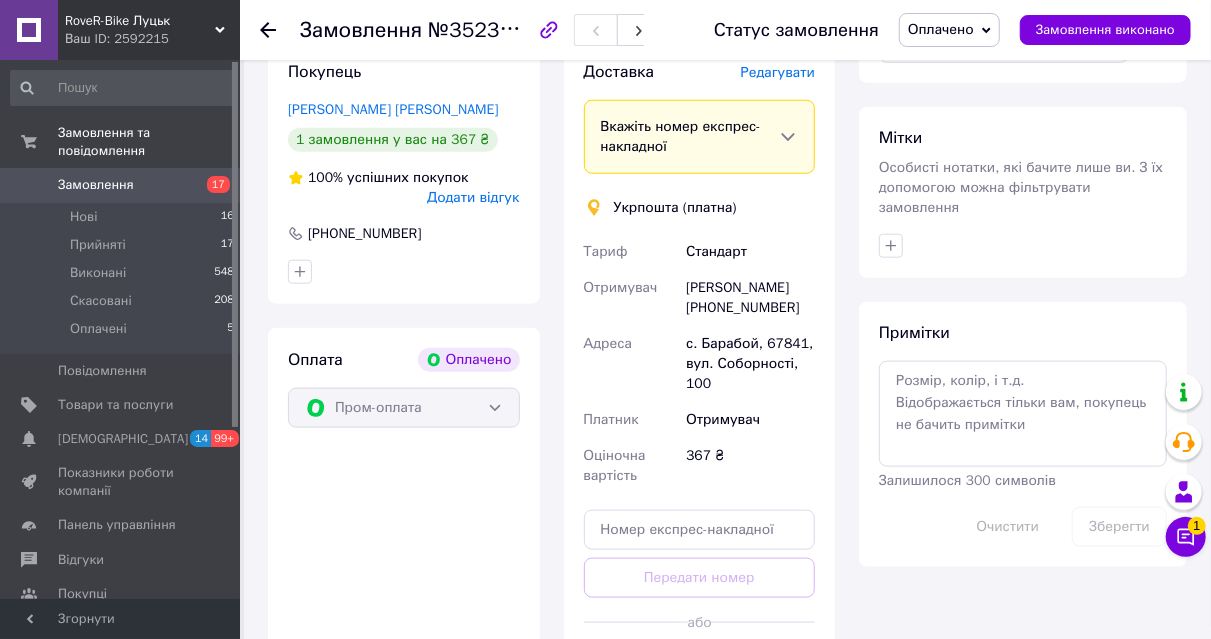 click on "Редагувати" at bounding box center [778, 72] 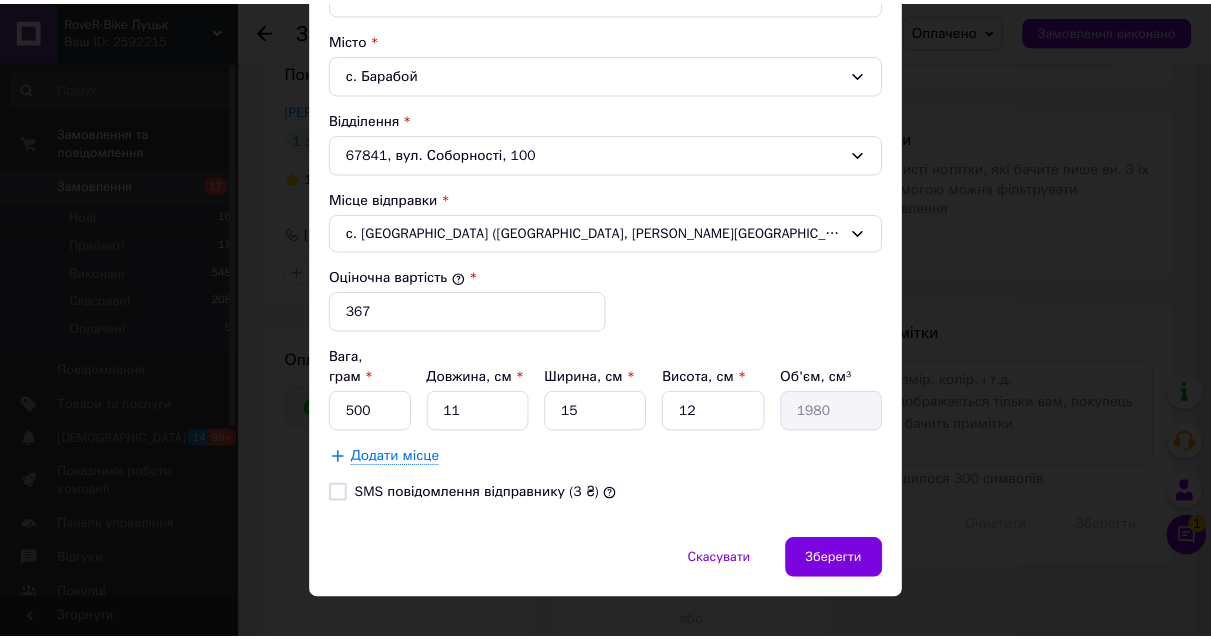 scroll, scrollTop: 603, scrollLeft: 0, axis: vertical 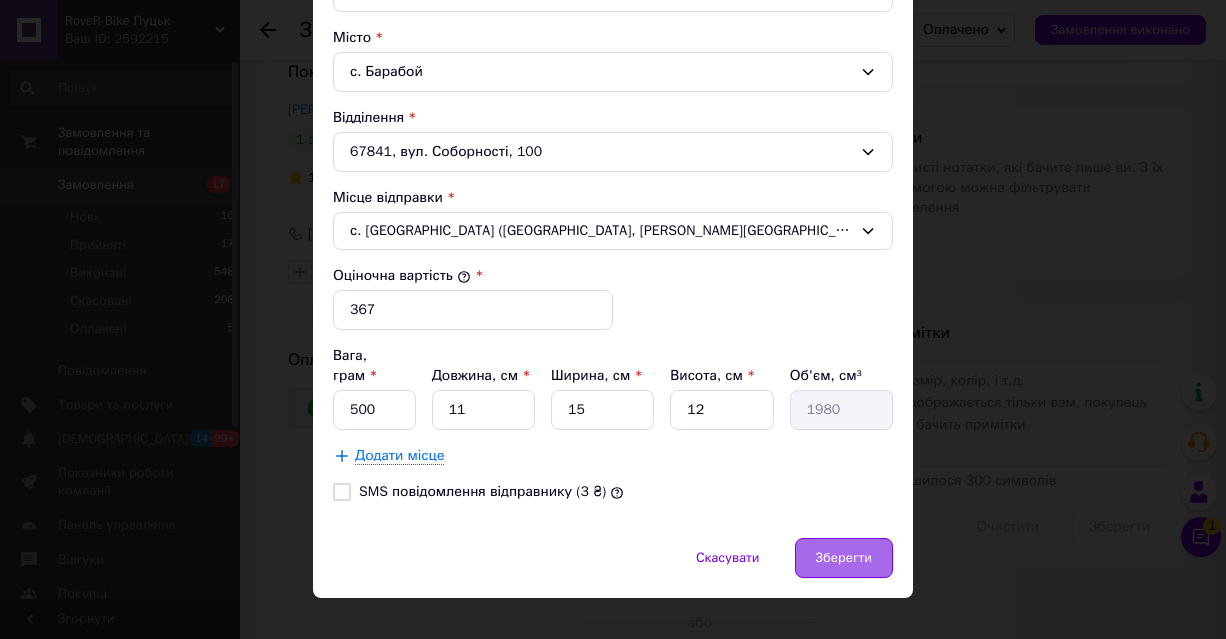 click on "Зберегти" at bounding box center [844, 558] 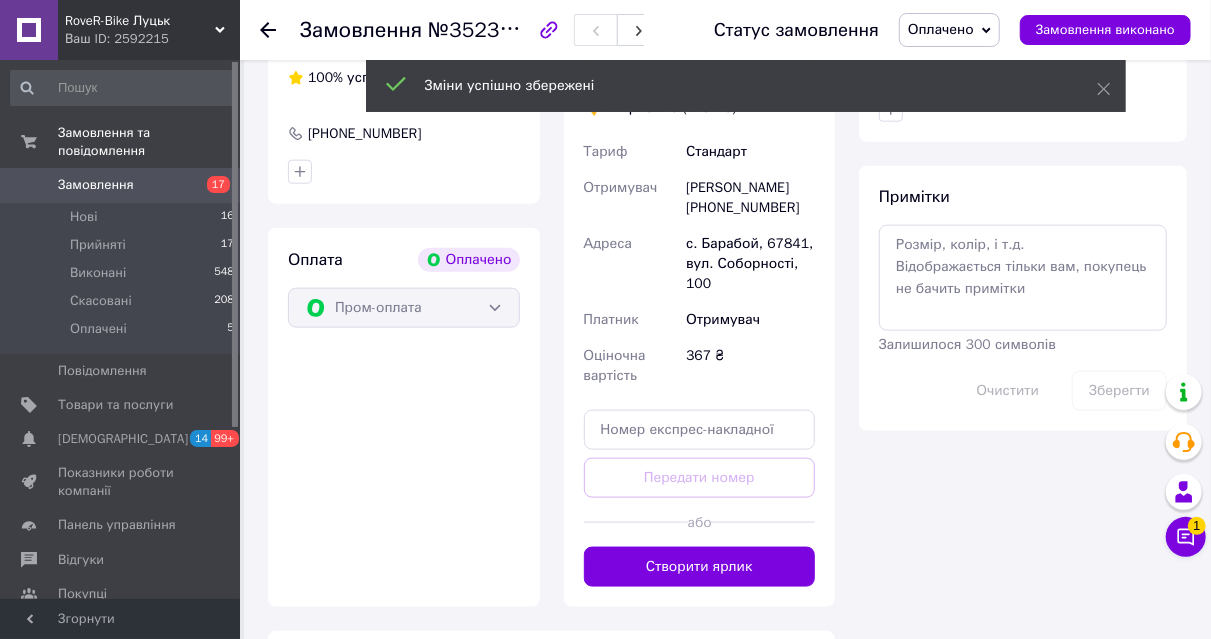 scroll, scrollTop: 1200, scrollLeft: 0, axis: vertical 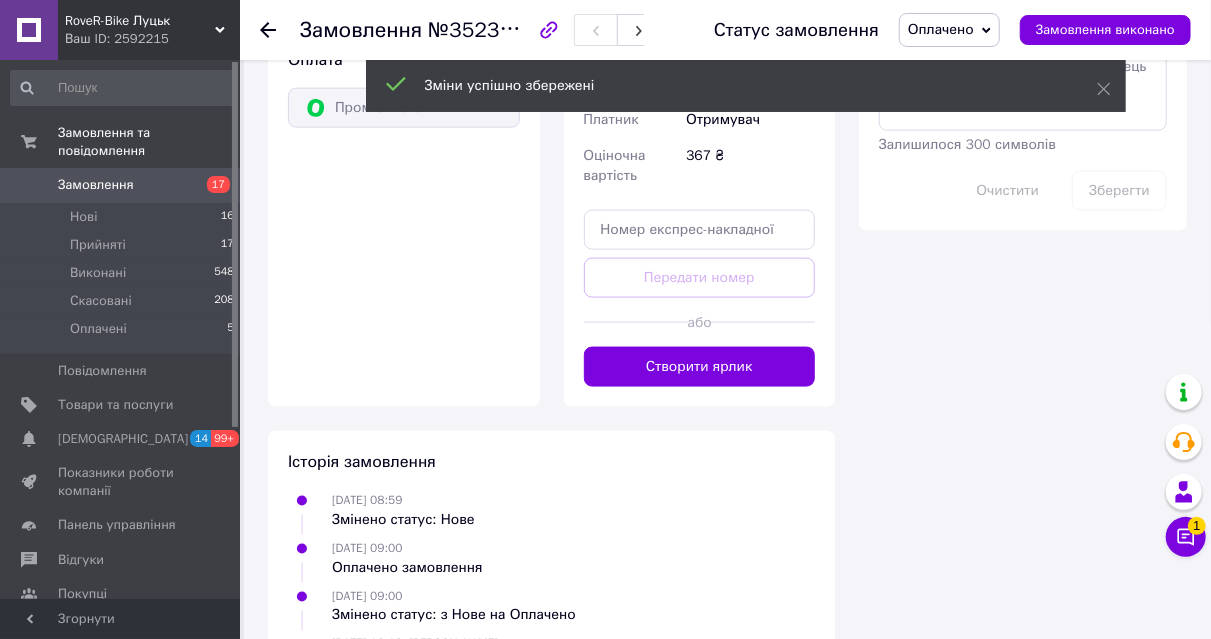 click on "Створити ярлик" at bounding box center [700, 367] 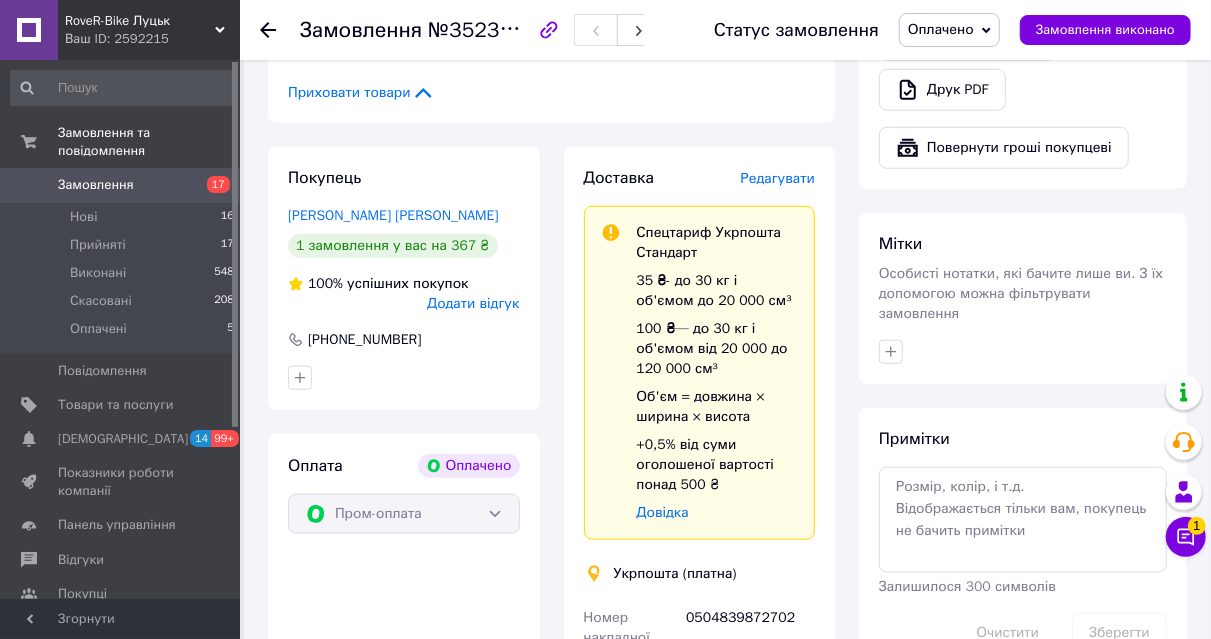 scroll, scrollTop: 900, scrollLeft: 0, axis: vertical 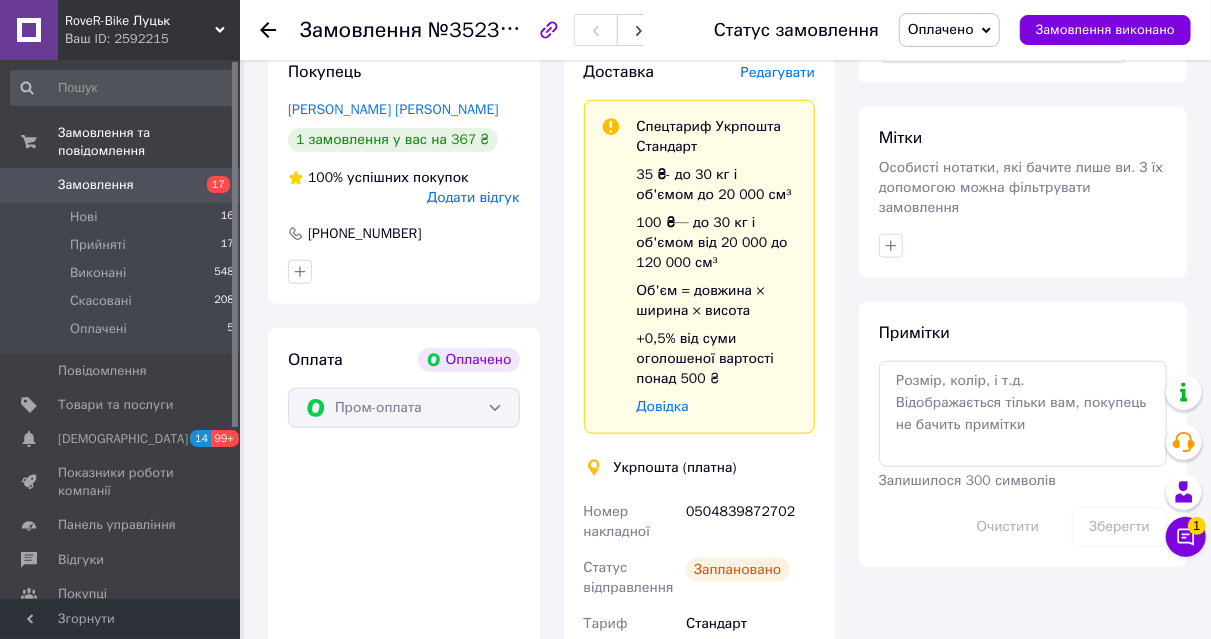 click on "0504839872702" at bounding box center [750, 522] 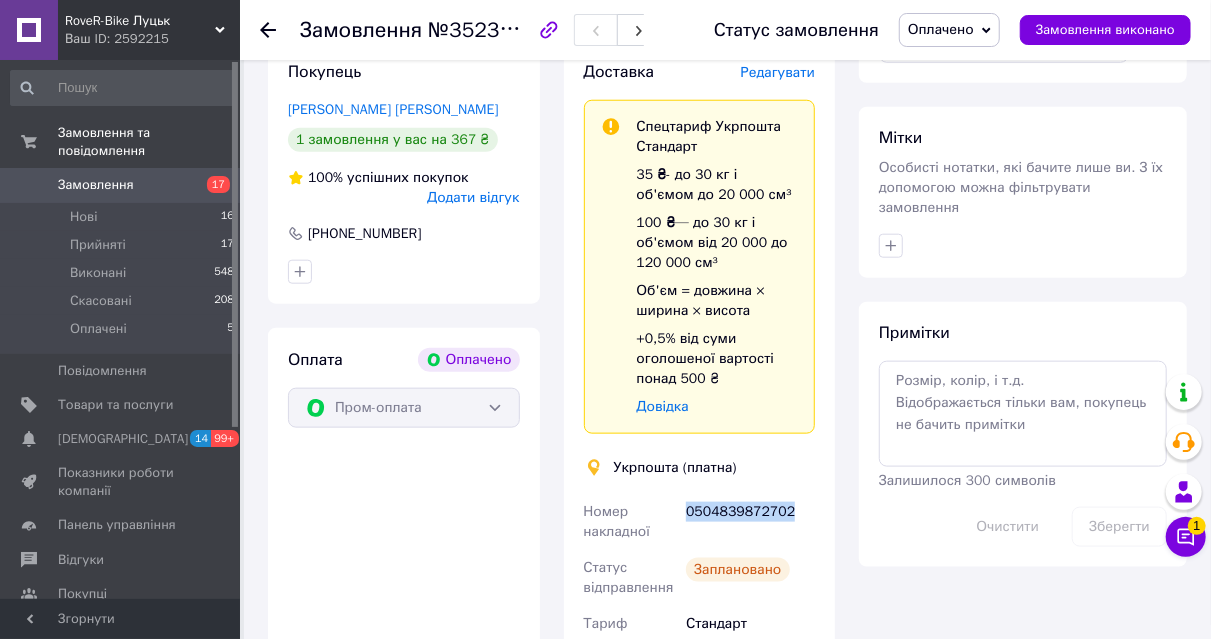 click on "0504839872702" at bounding box center (750, 522) 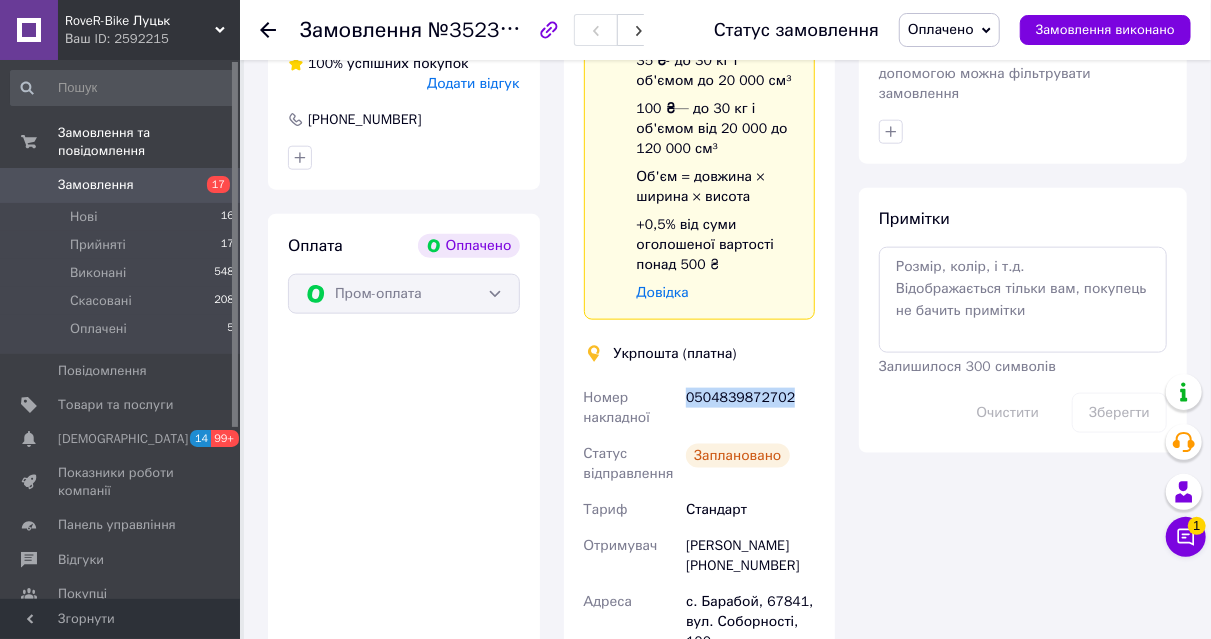 scroll, scrollTop: 1632, scrollLeft: 0, axis: vertical 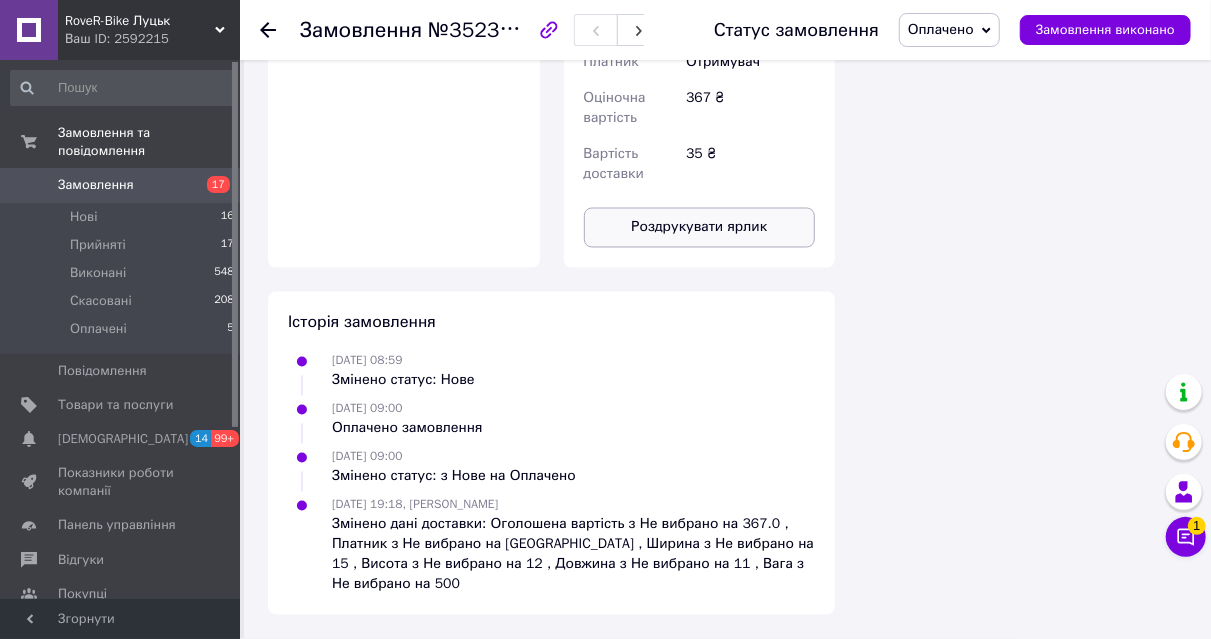 click on "Роздрукувати ярлик" at bounding box center [700, 228] 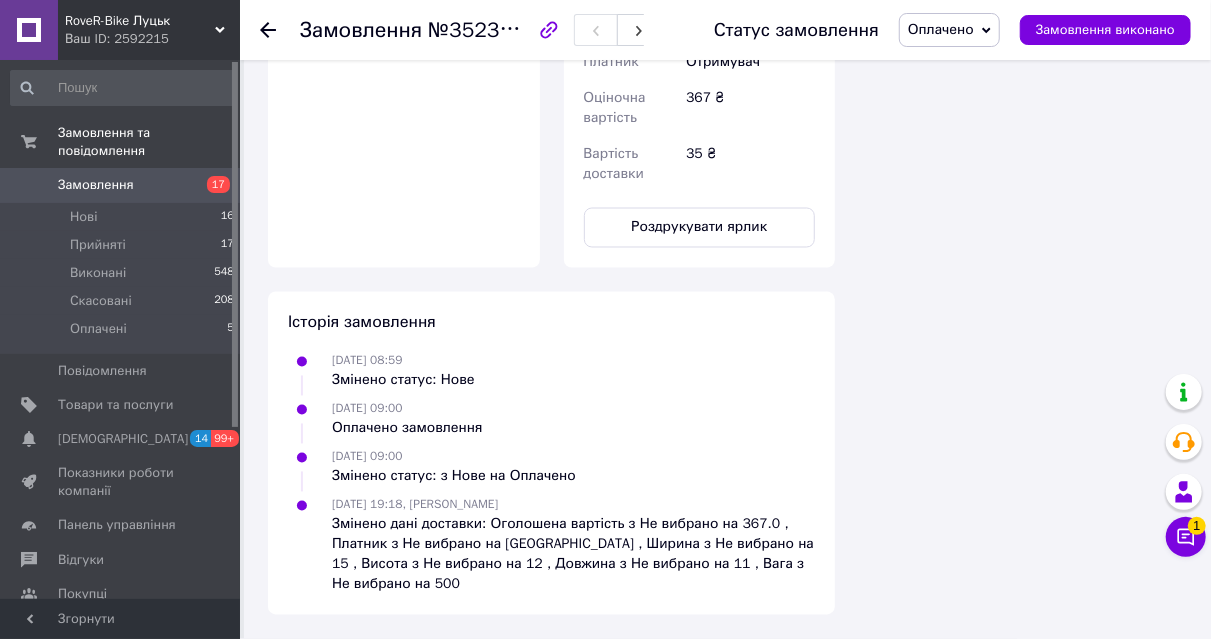 click on "Замовлення" at bounding box center (96, 185) 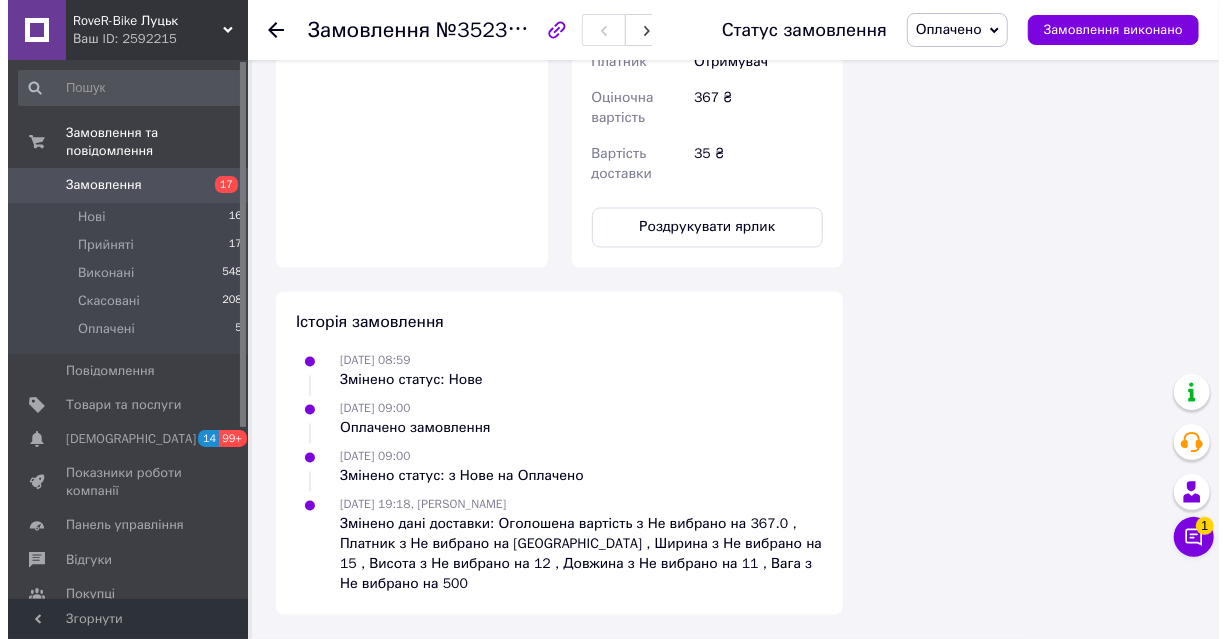 scroll, scrollTop: 0, scrollLeft: 0, axis: both 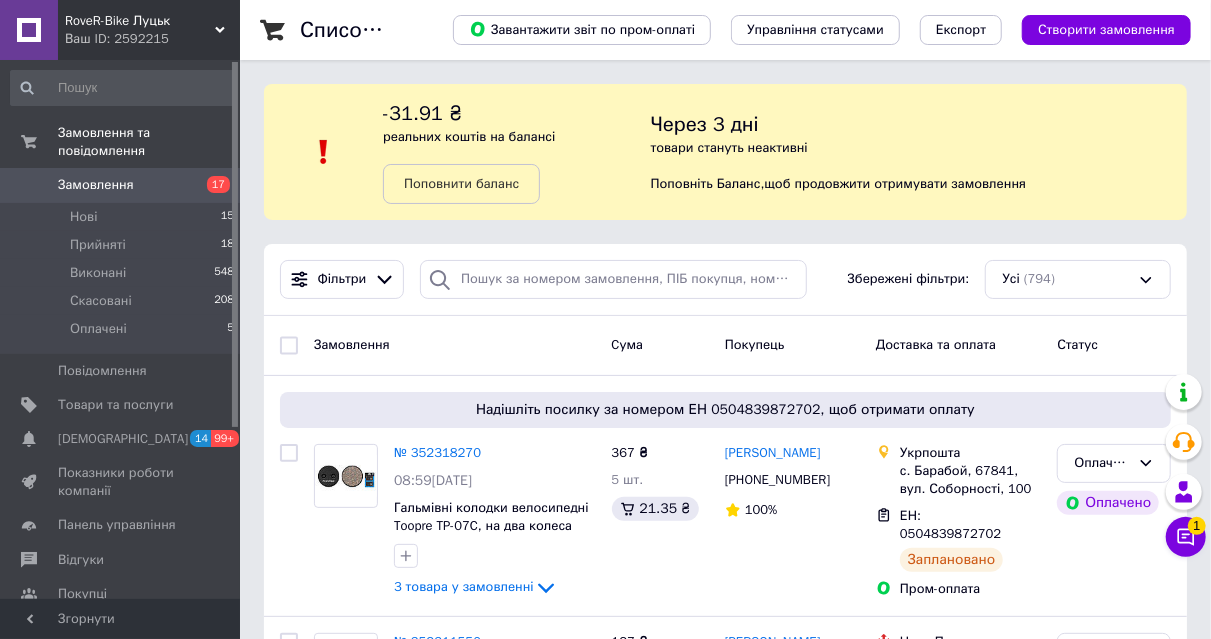 click on "Замовлення" at bounding box center (96, 185) 